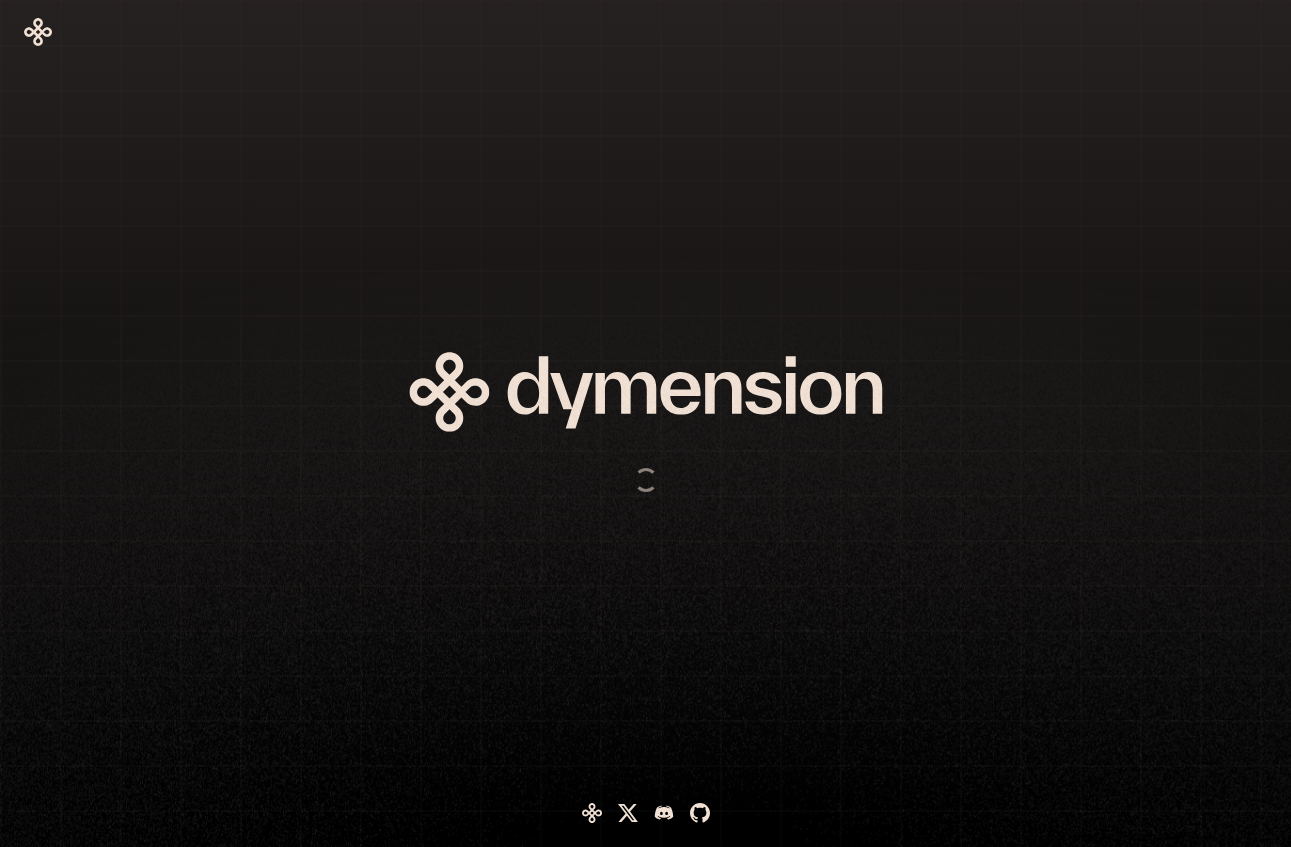 scroll, scrollTop: 0, scrollLeft: 0, axis: both 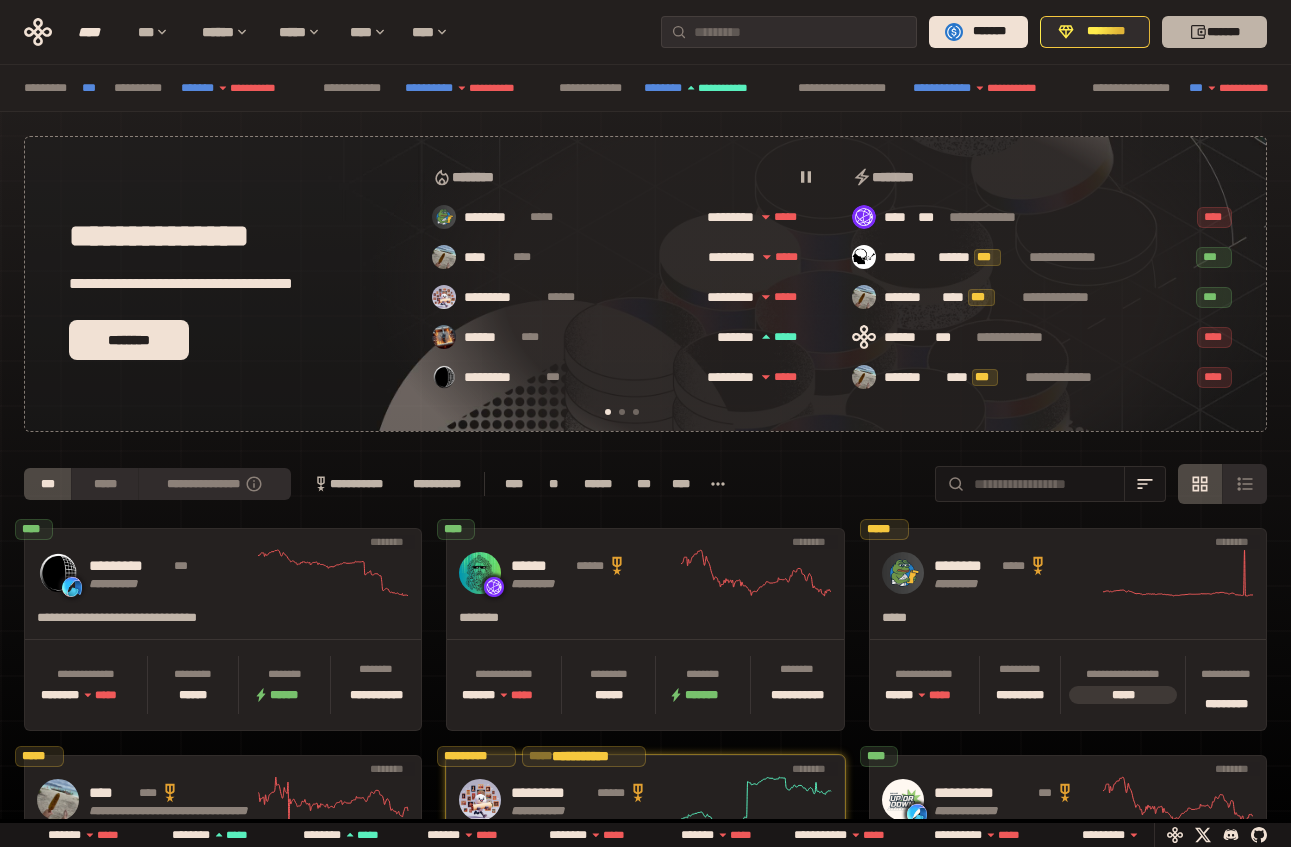 click on "*******" at bounding box center (1214, 32) 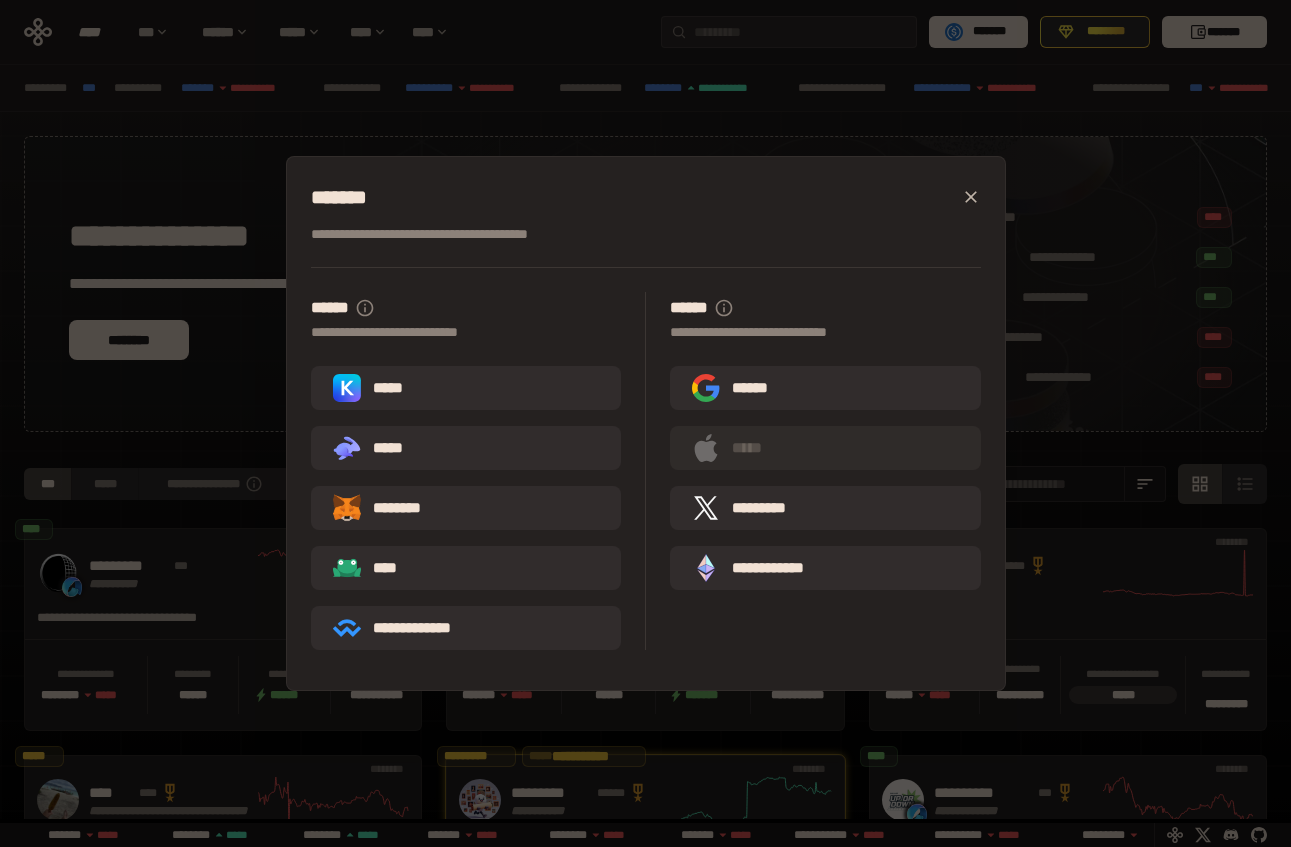 scroll, scrollTop: 0, scrollLeft: 436, axis: horizontal 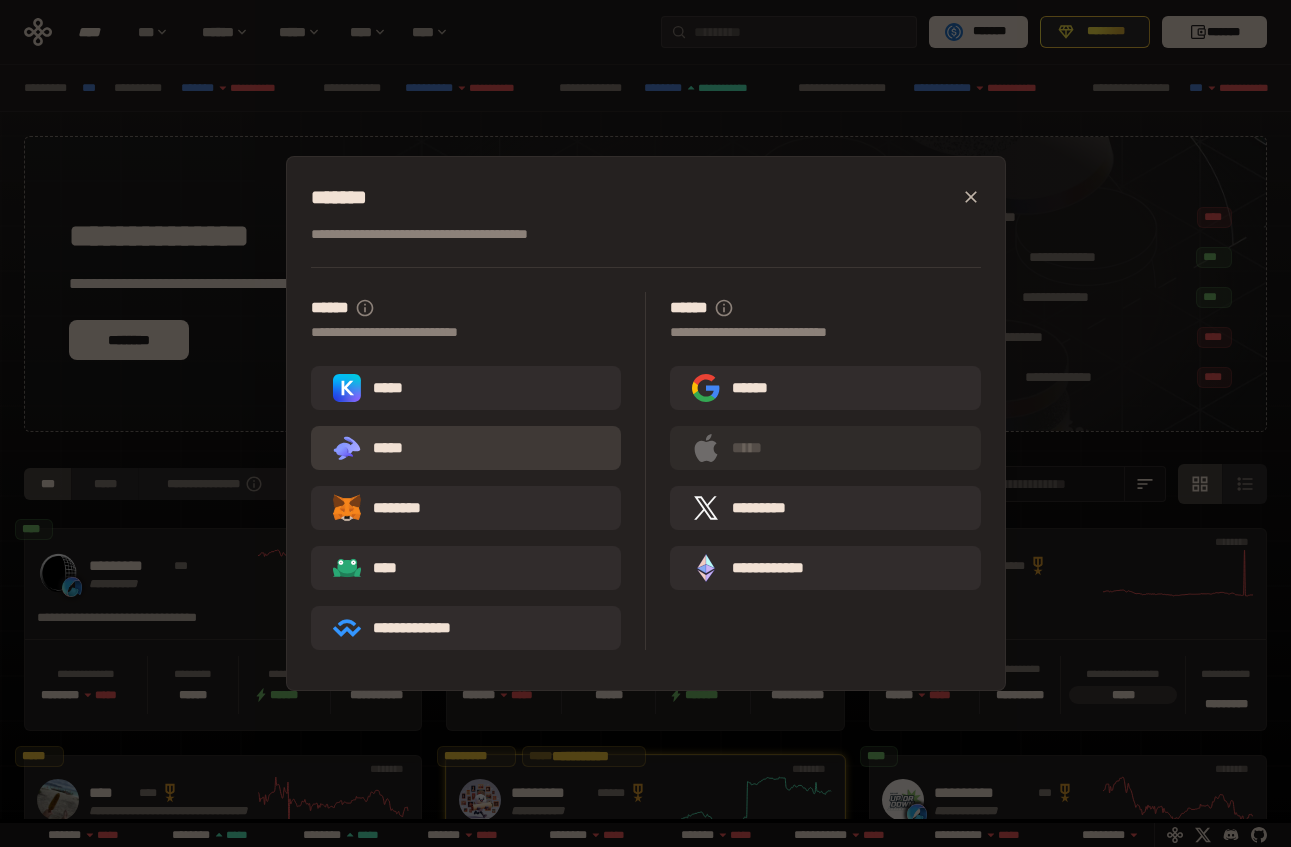 click on ".st0{fill:url(#SVGID_1_);}
.st1{fill-rule:evenodd;clip-rule:evenodd;fill:url(#SVGID_00000161597173617360504640000012432366591255278478_);}
.st2{fill-rule:evenodd;clip-rule:evenodd;fill:url(#SVGID_00000021803777515098205300000017382971856690286485_);}
.st3{fill:url(#SVGID_00000031192219548086493050000012287181694732331425_);}
*****" at bounding box center (376, 448) 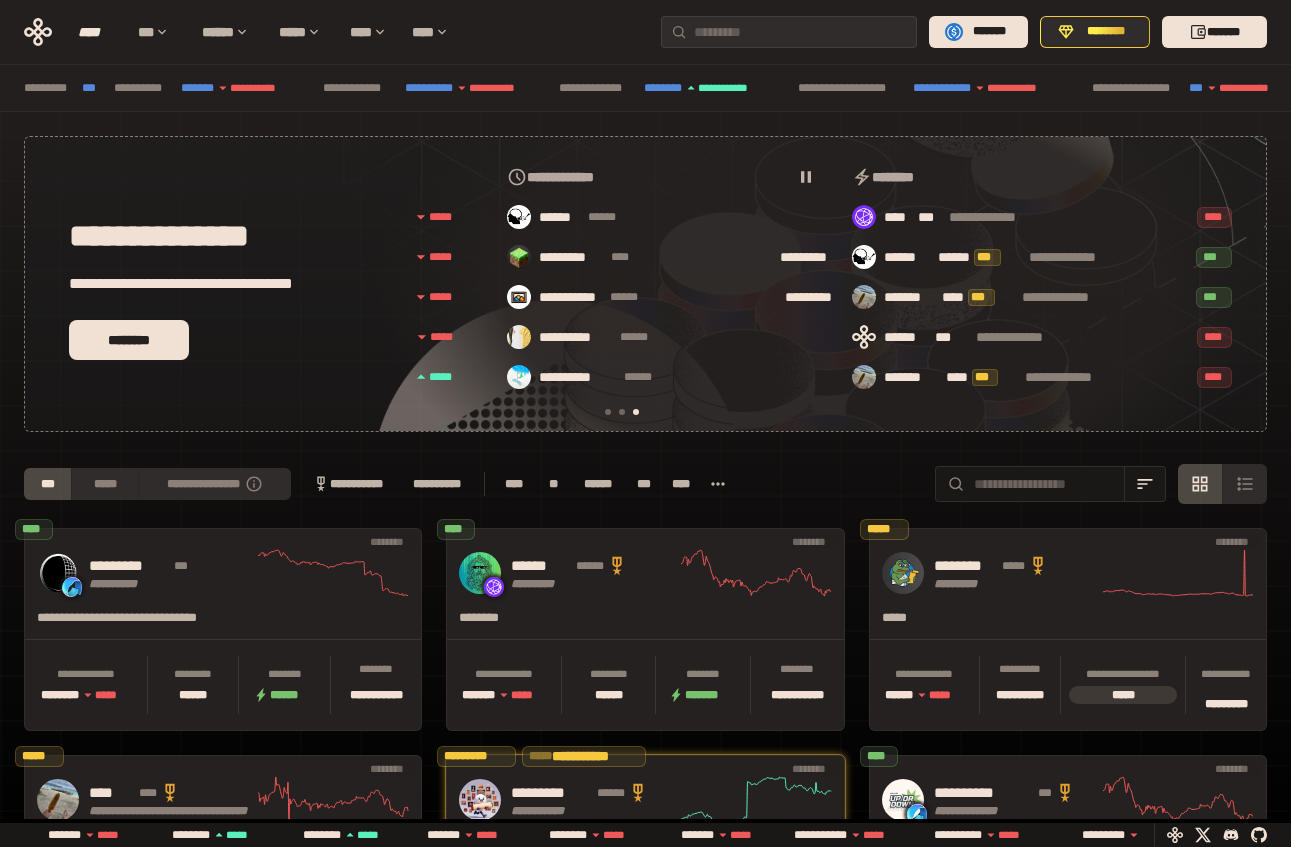 scroll, scrollTop: 0, scrollLeft: 856, axis: horizontal 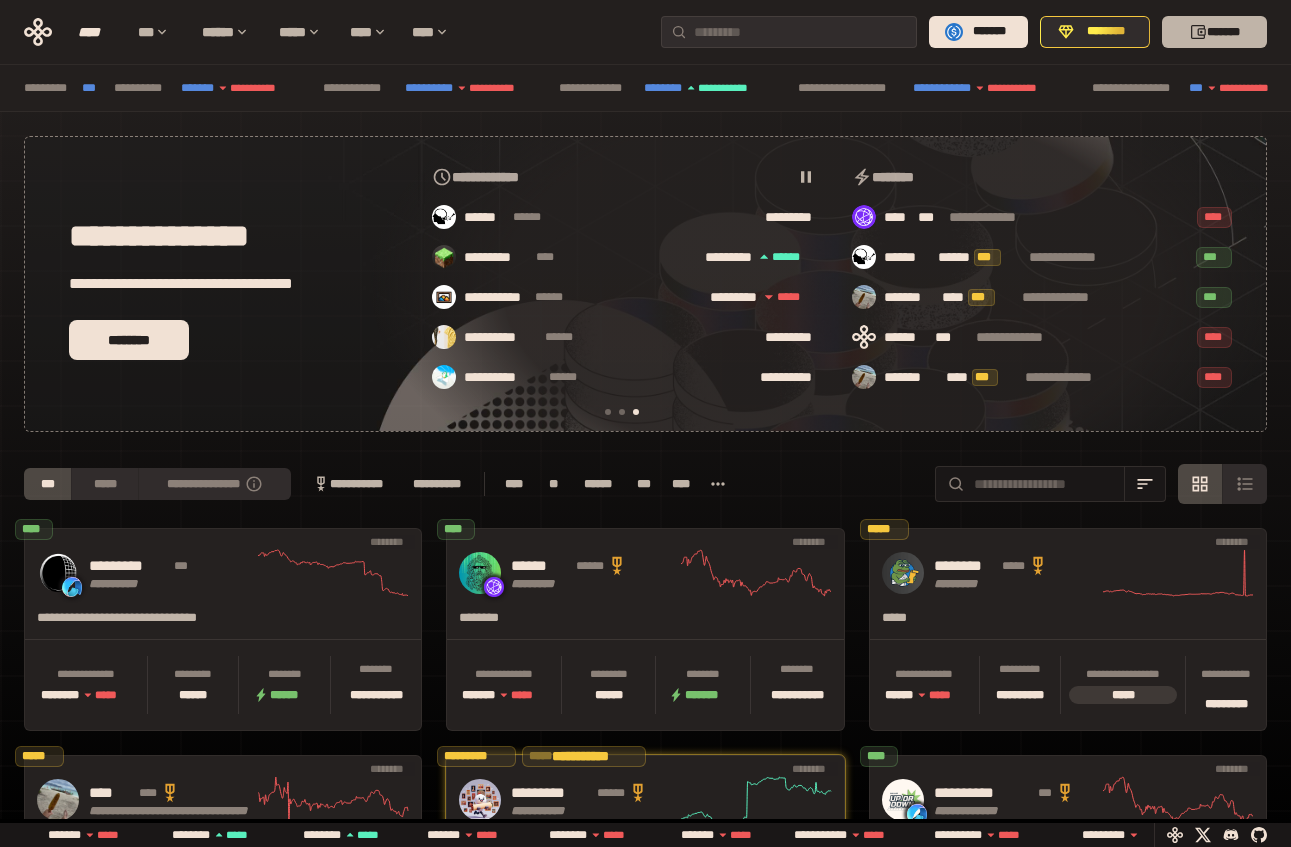 click on "*******" at bounding box center (1214, 32) 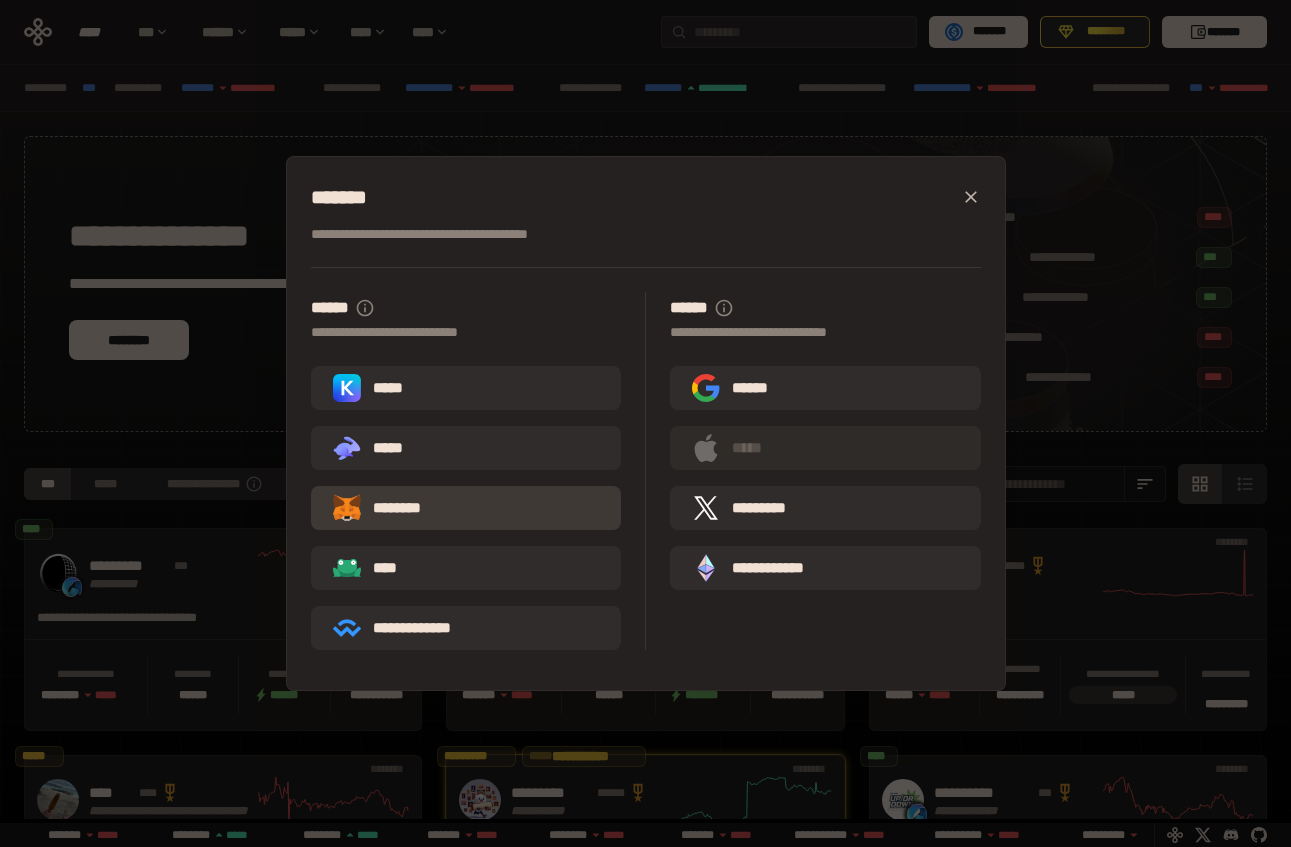 click 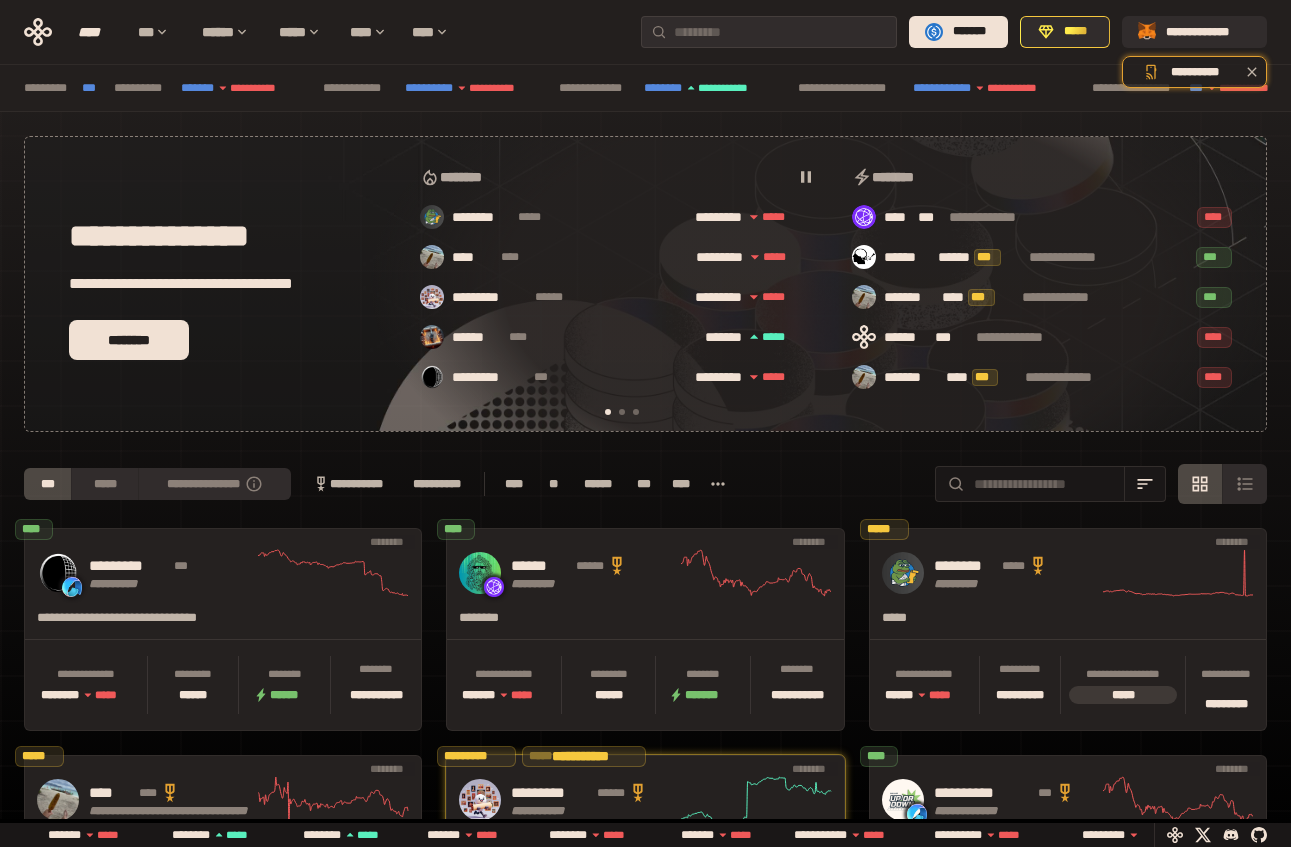 scroll, scrollTop: 0, scrollLeft: 16, axis: horizontal 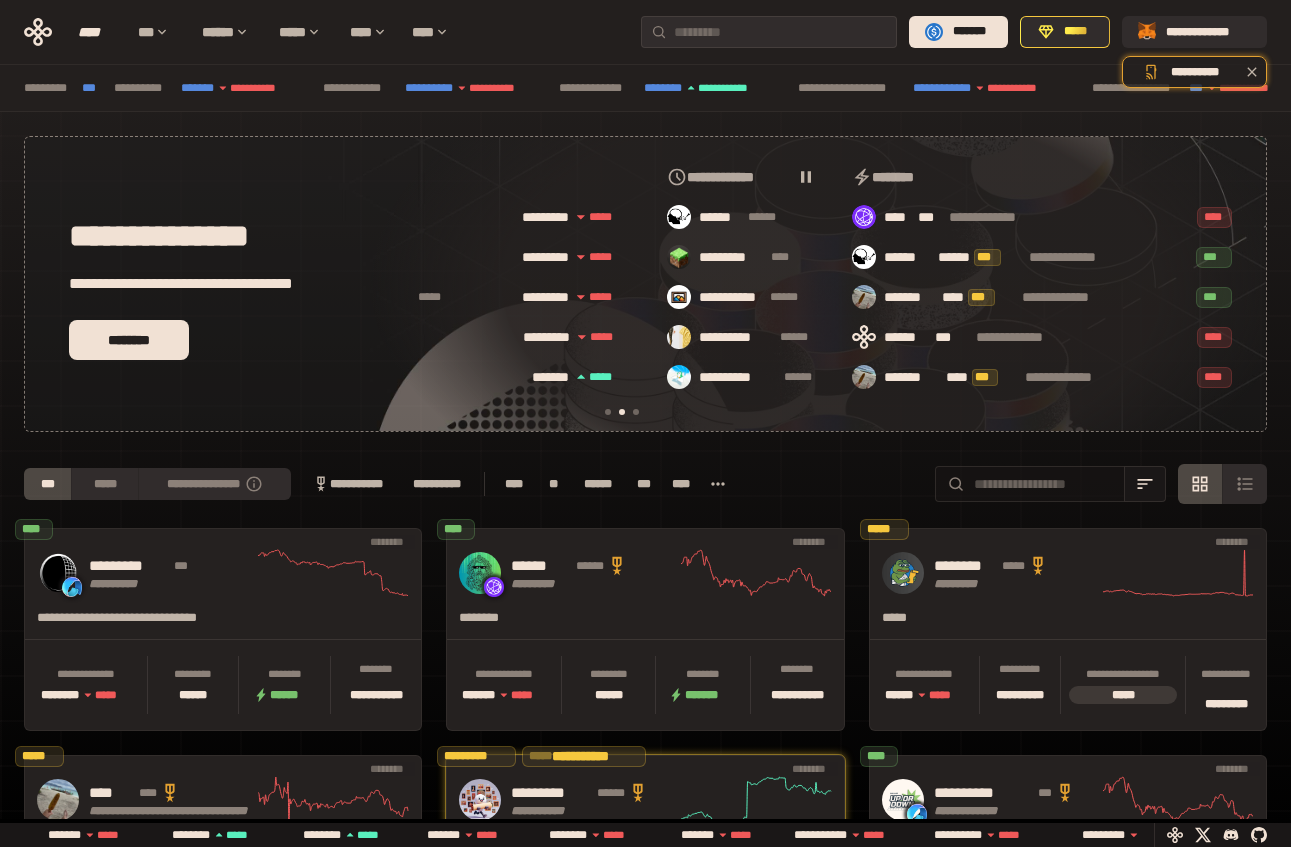 click at bounding box center (1044, 484) 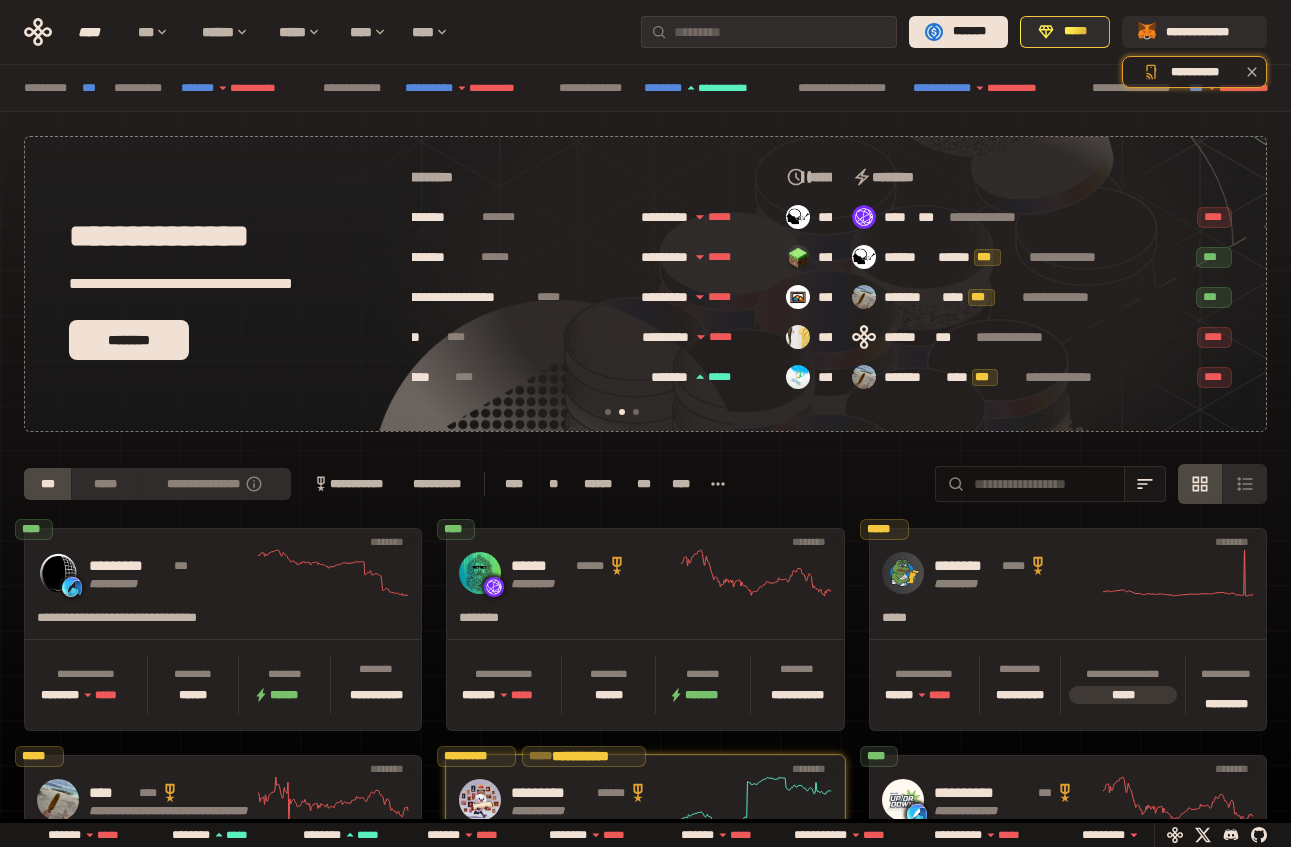 scroll, scrollTop: 0, scrollLeft: 436, axis: horizontal 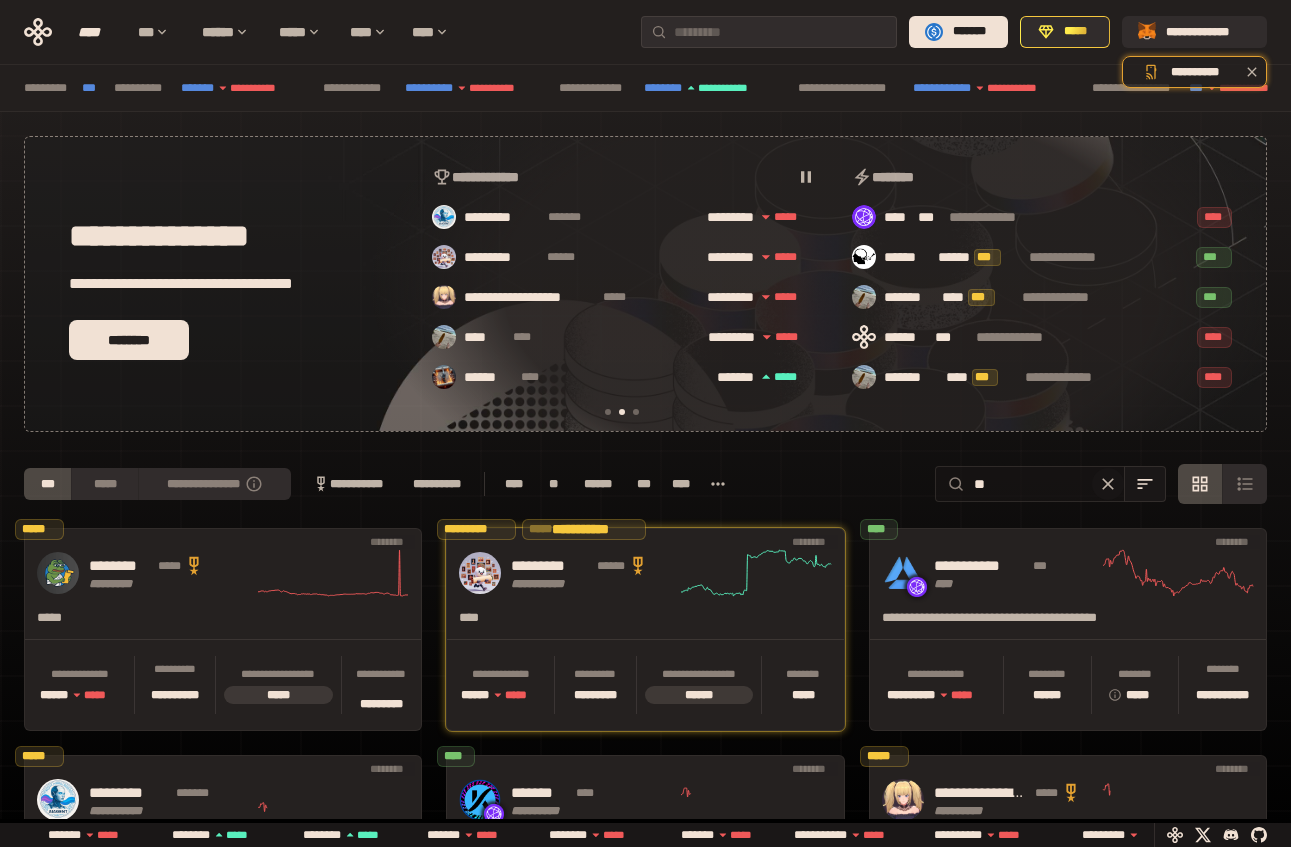 type on "***" 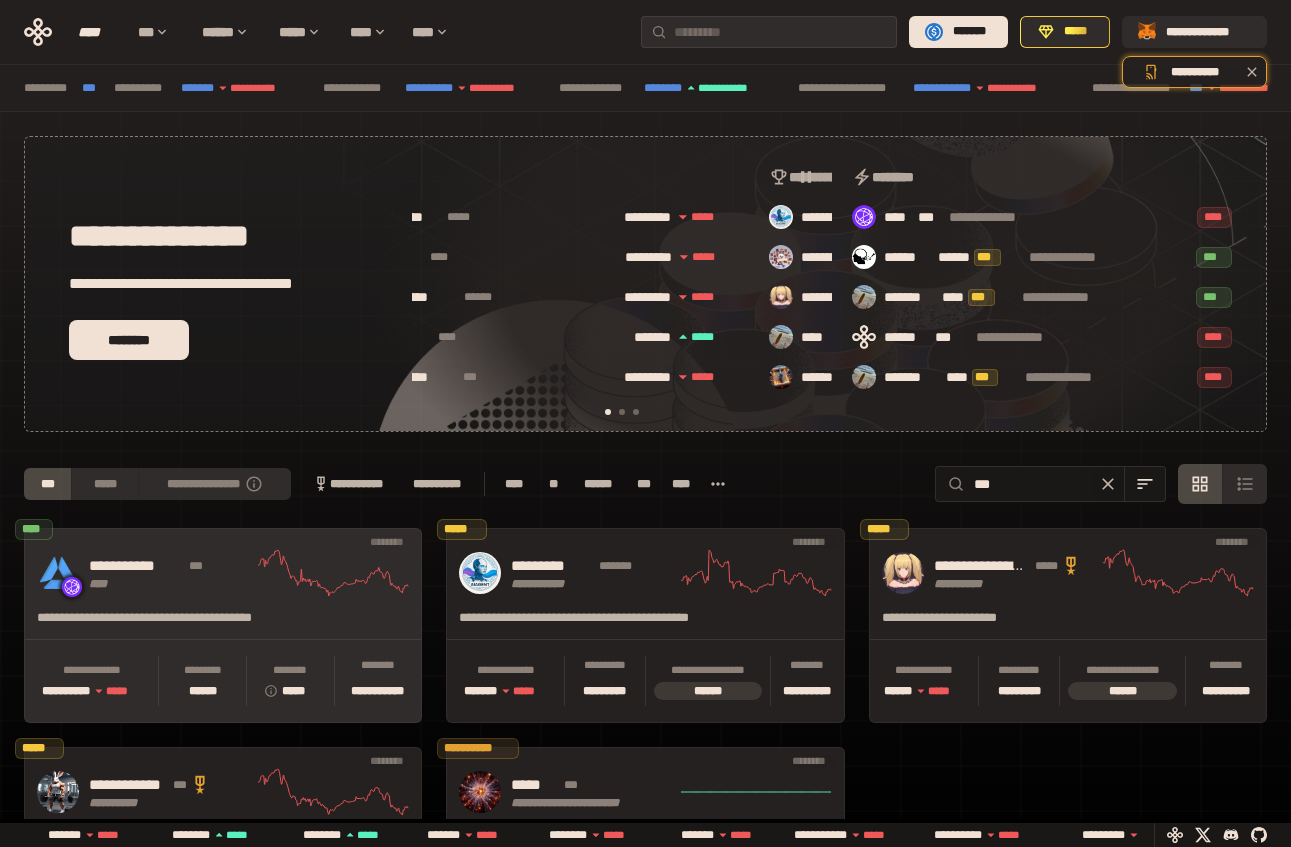 scroll, scrollTop: 0, scrollLeft: 16, axis: horizontal 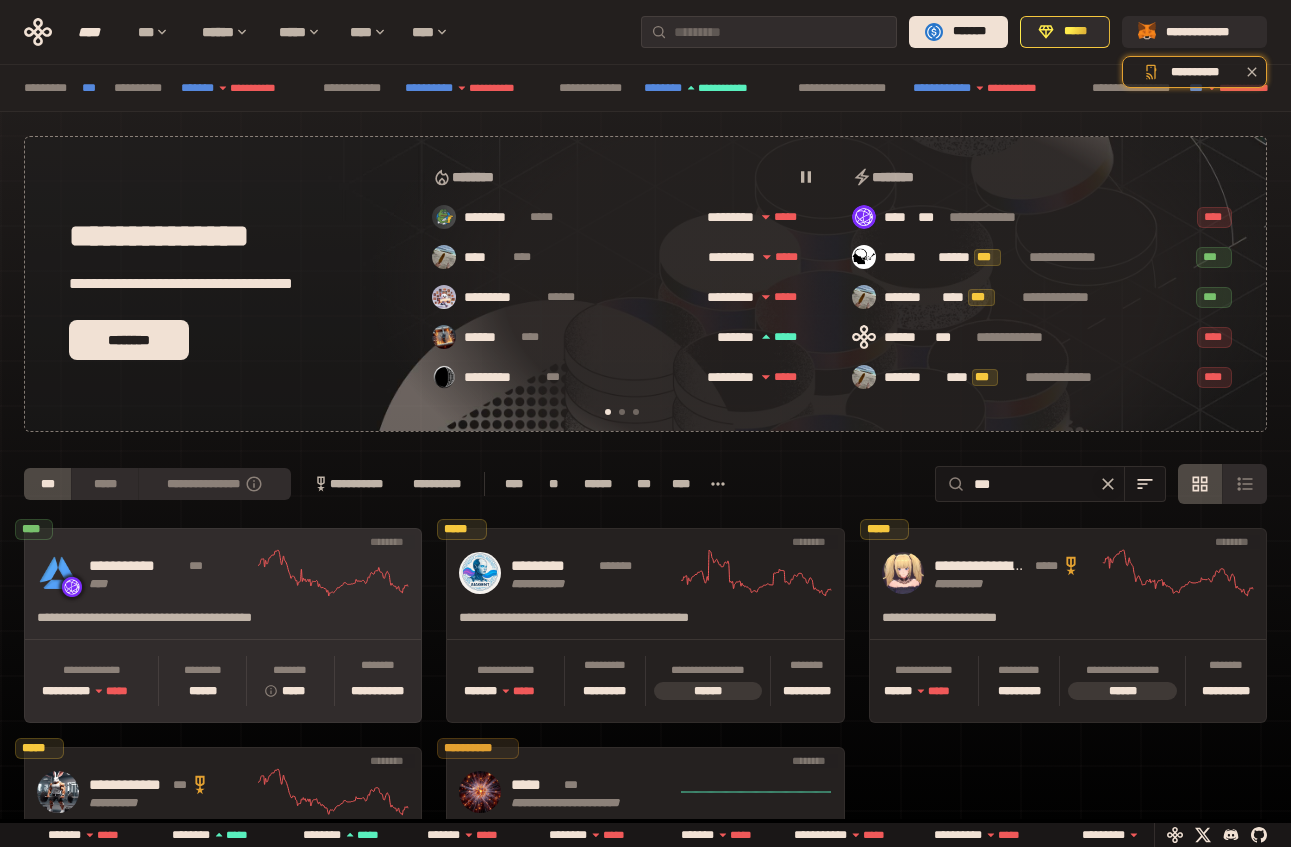 click on "**********" at bounding box center (136, 566) 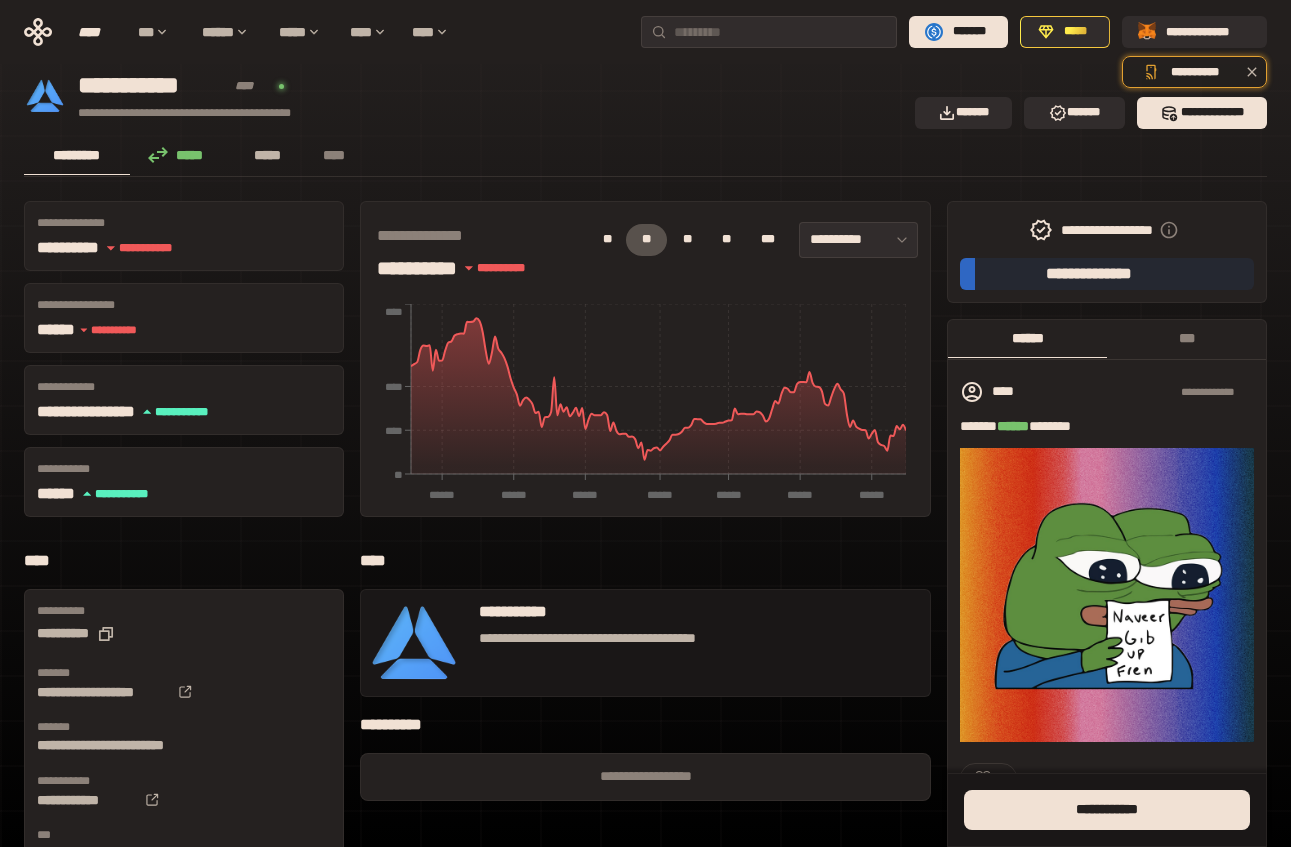 click on "*****" at bounding box center (267, 155) 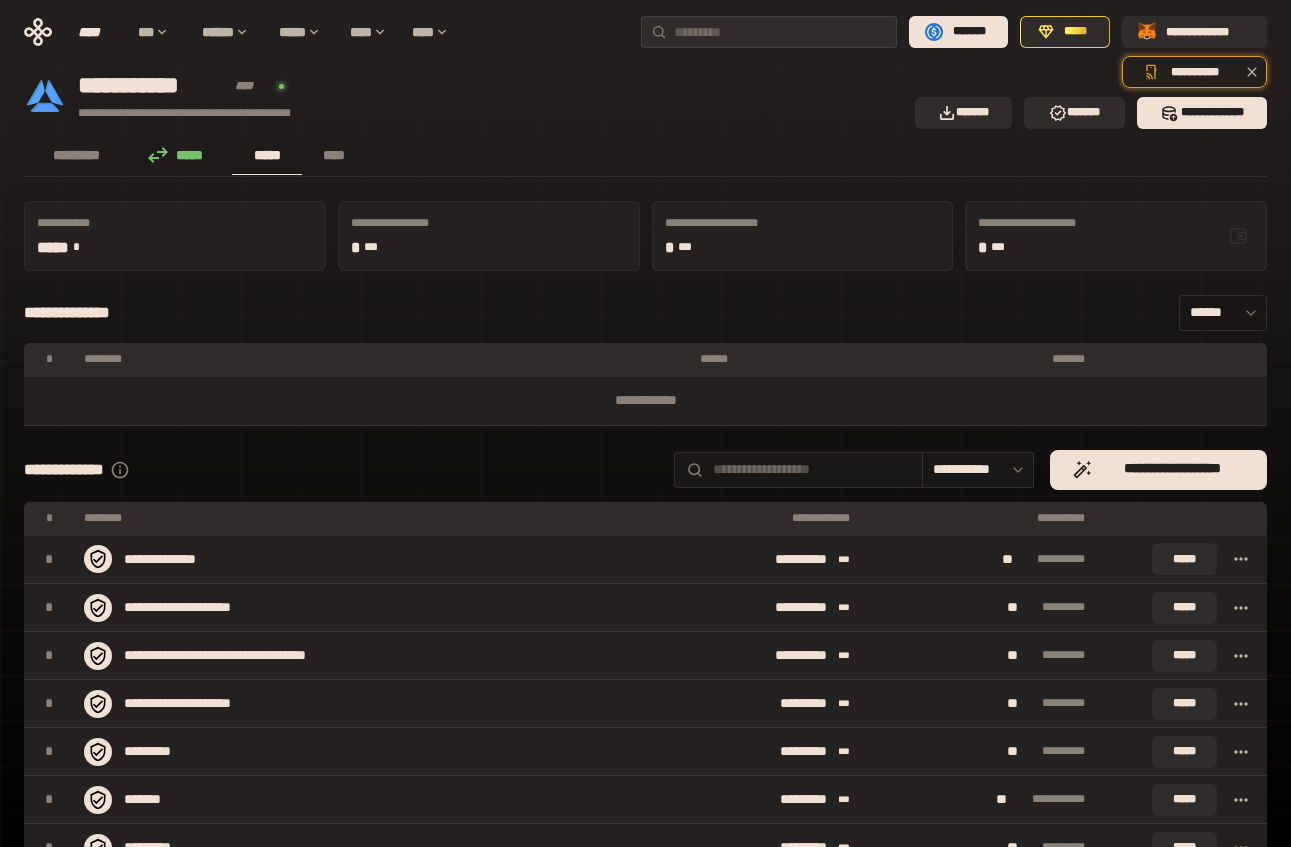 click on "******" at bounding box center (1223, 313) 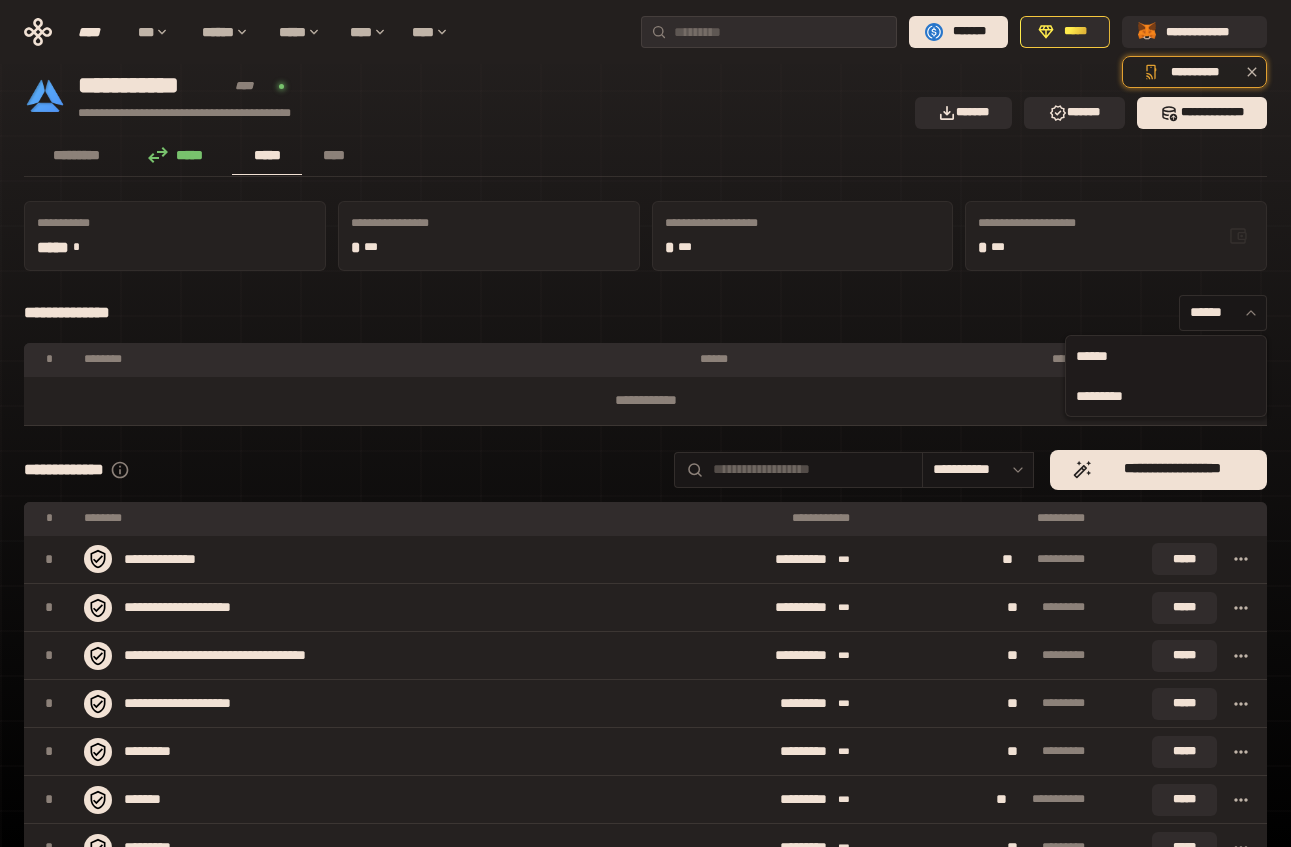 click on "*********" at bounding box center [1166, 396] 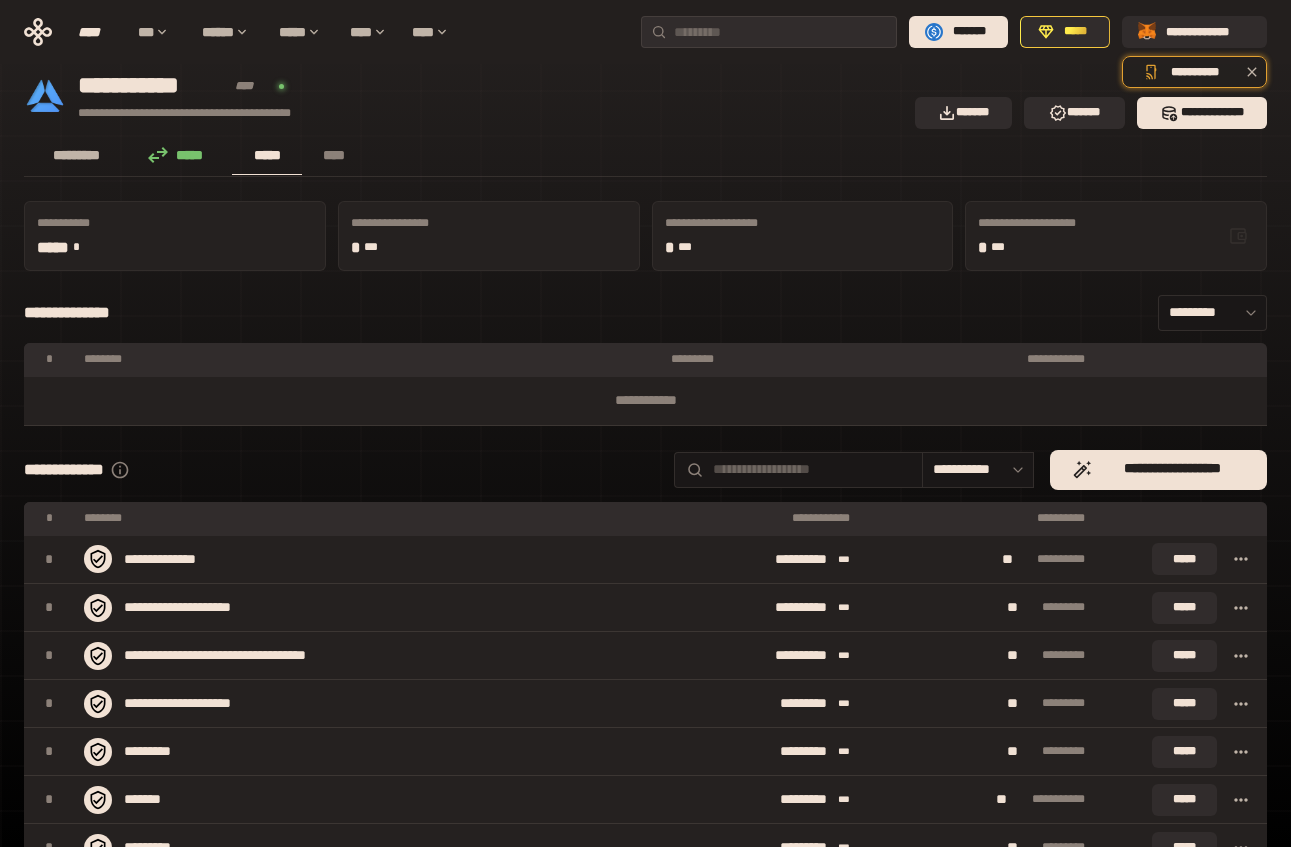 click on "*********" at bounding box center (77, 155) 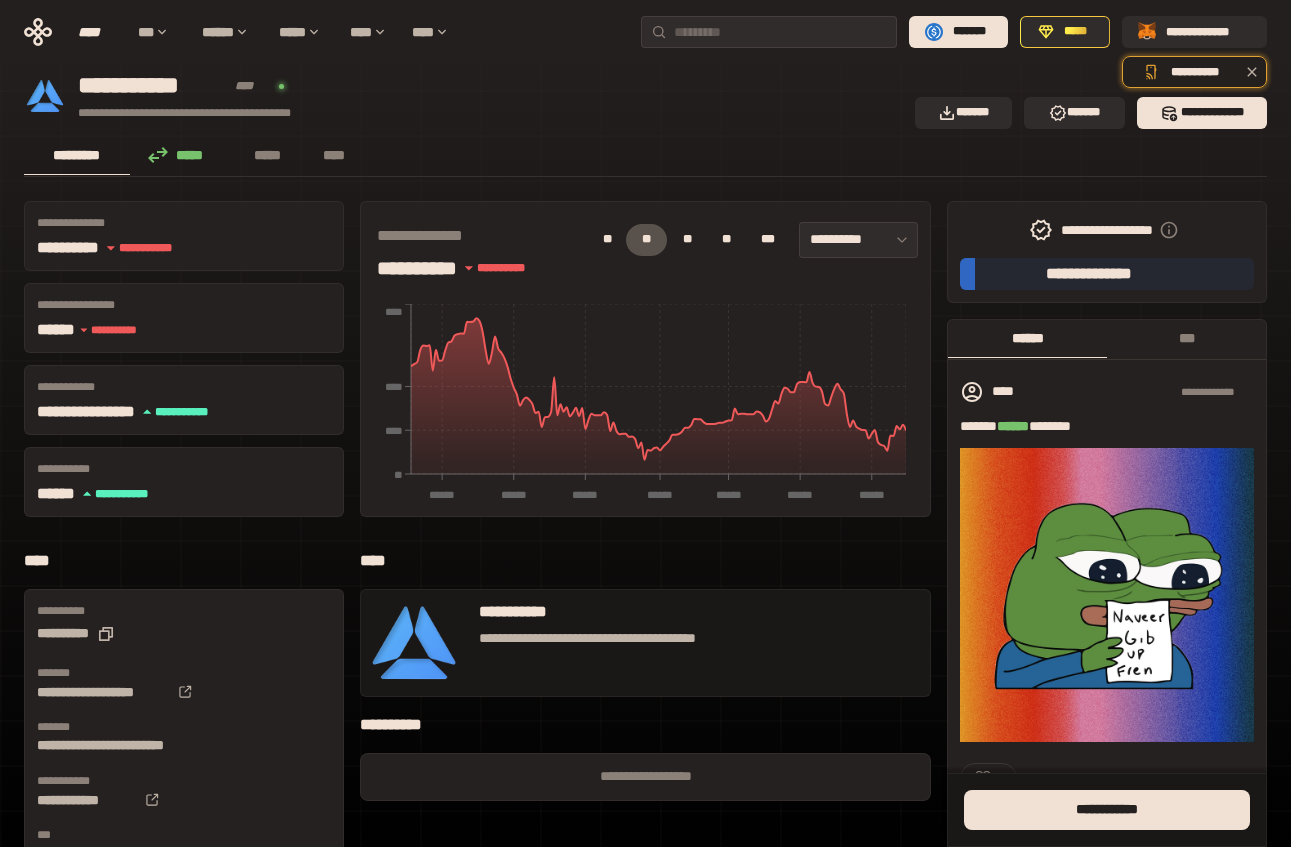 click on "*****" at bounding box center [181, 155] 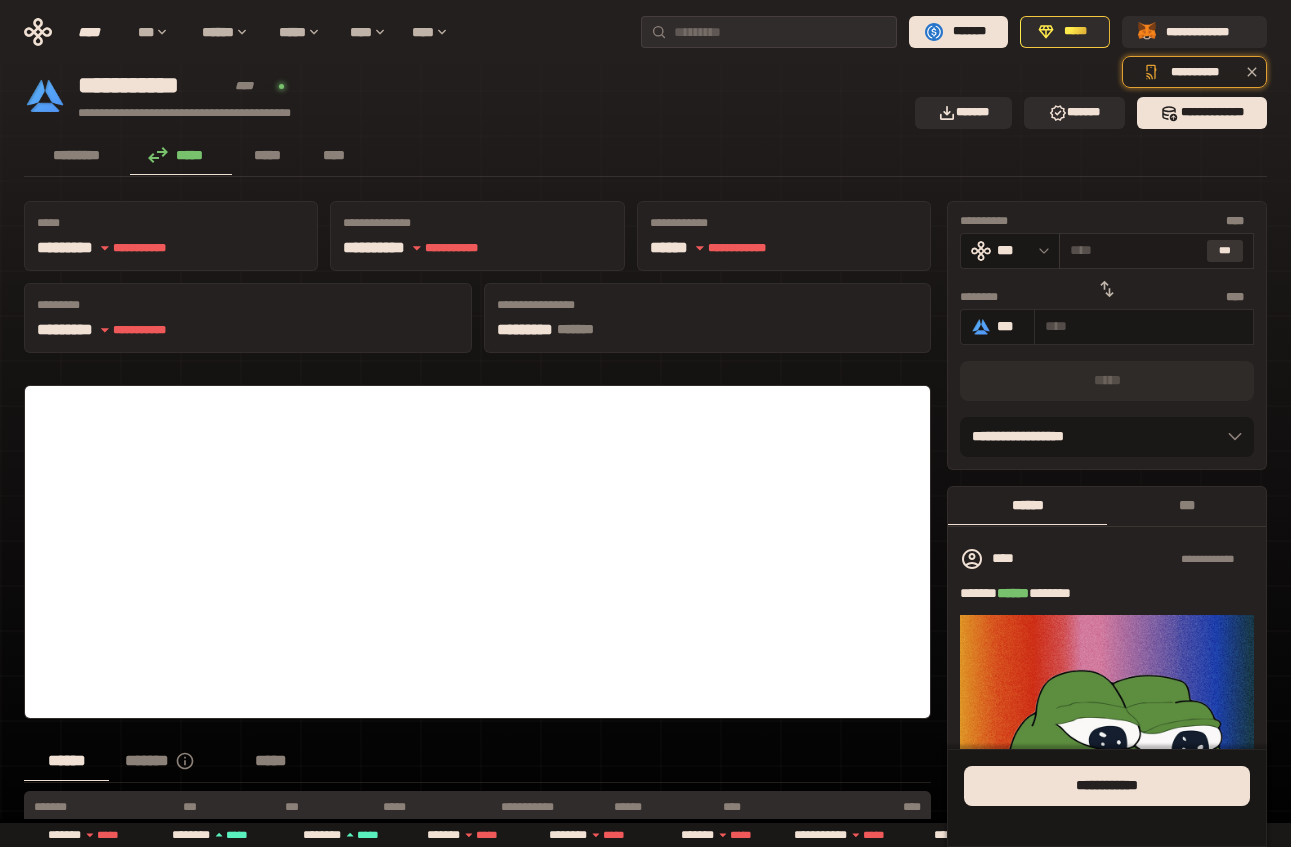 click on "***" at bounding box center [1225, 251] 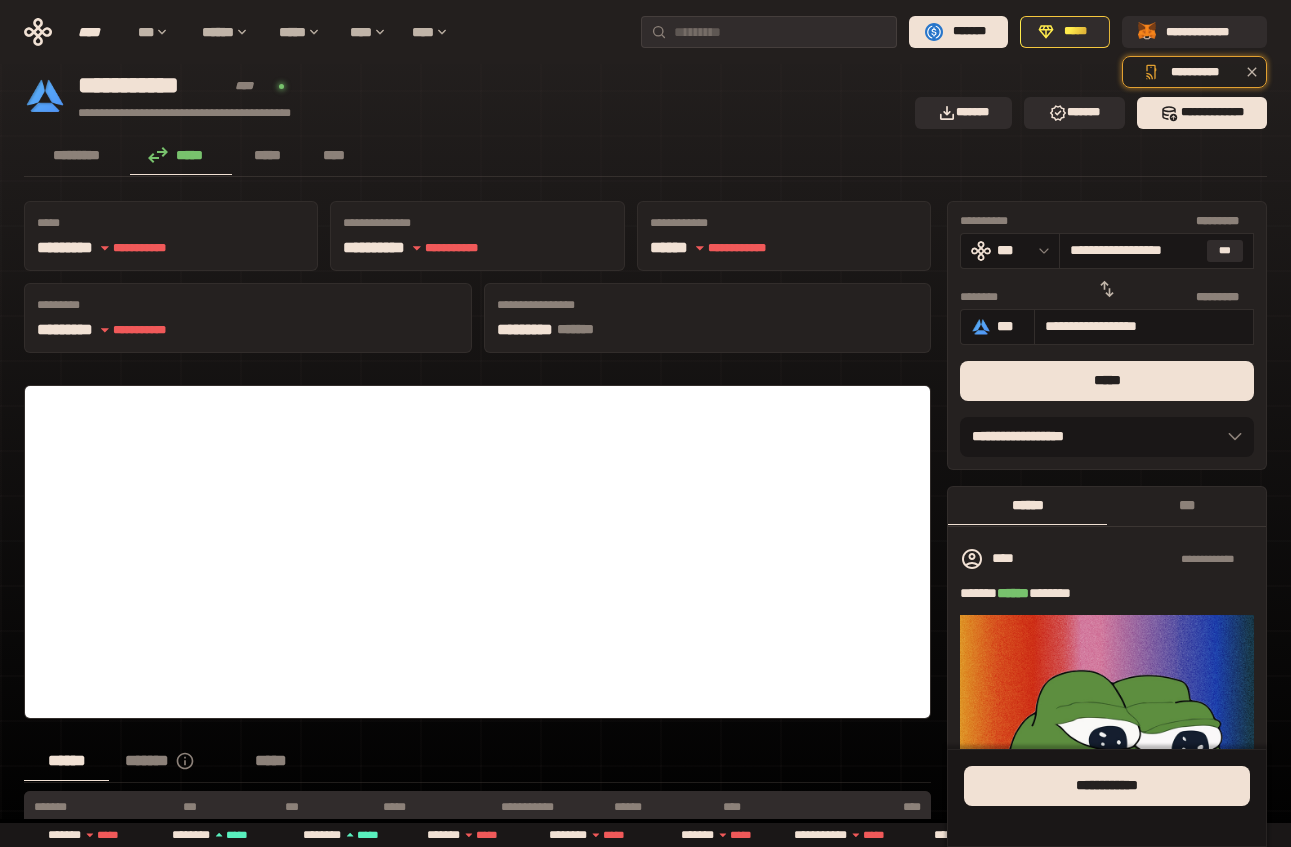 click 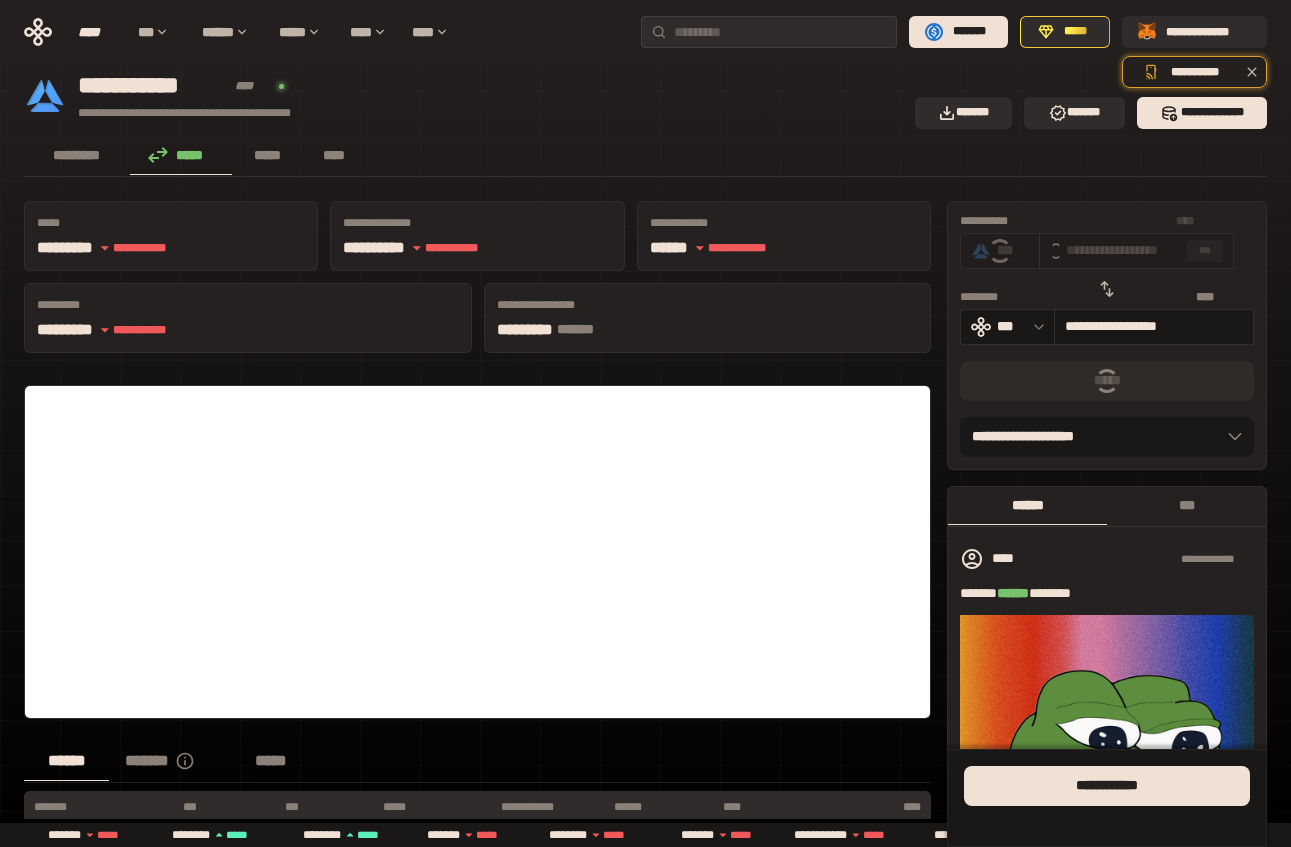 type 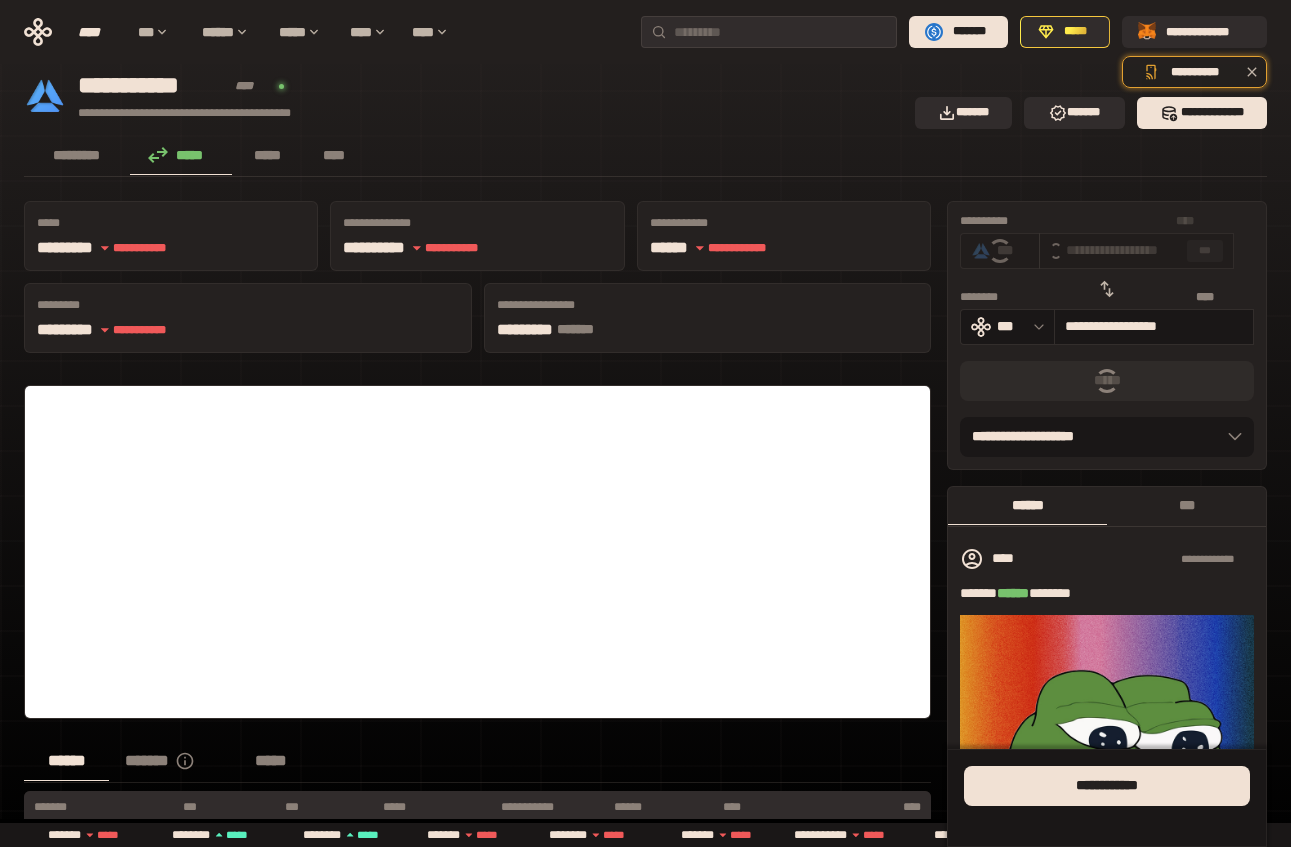 type 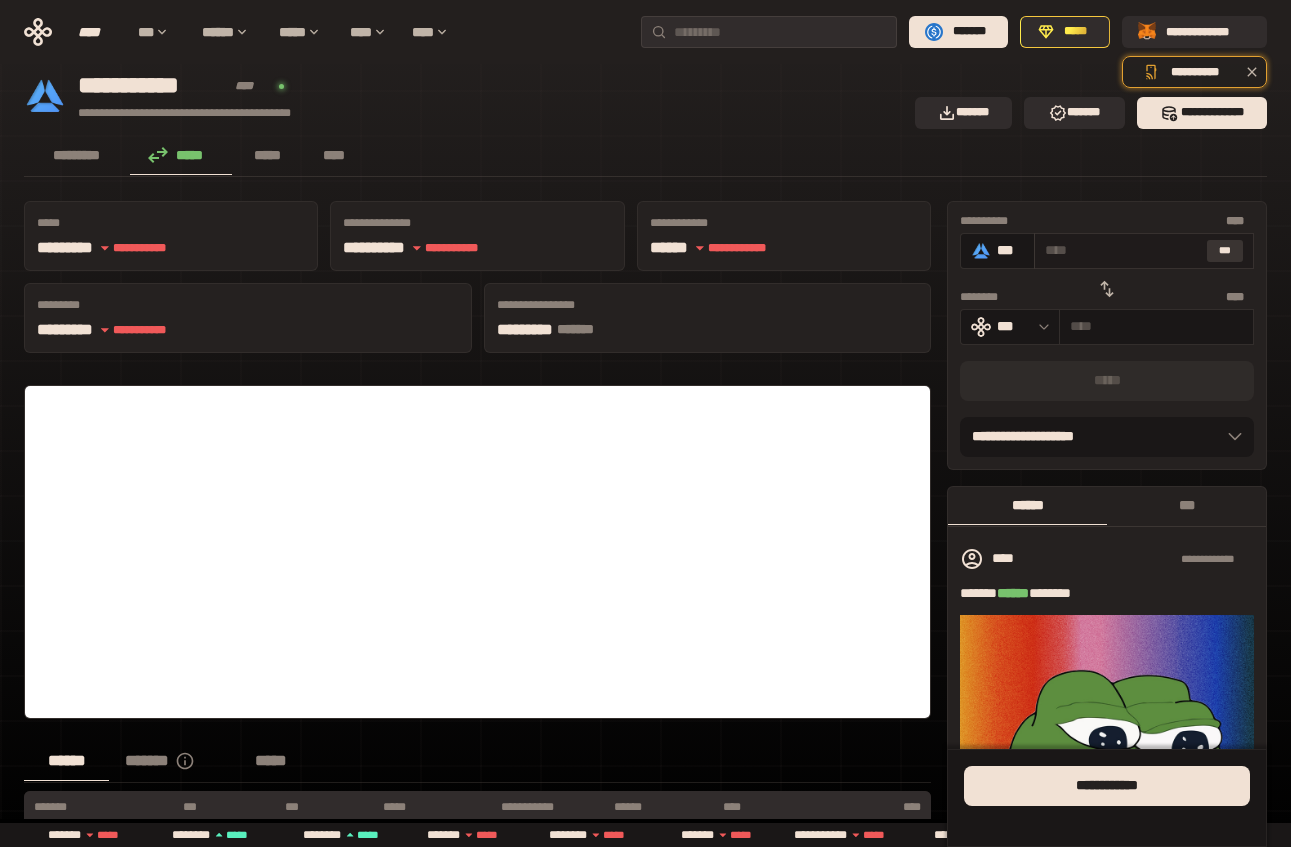 click on "***" at bounding box center (1225, 251) 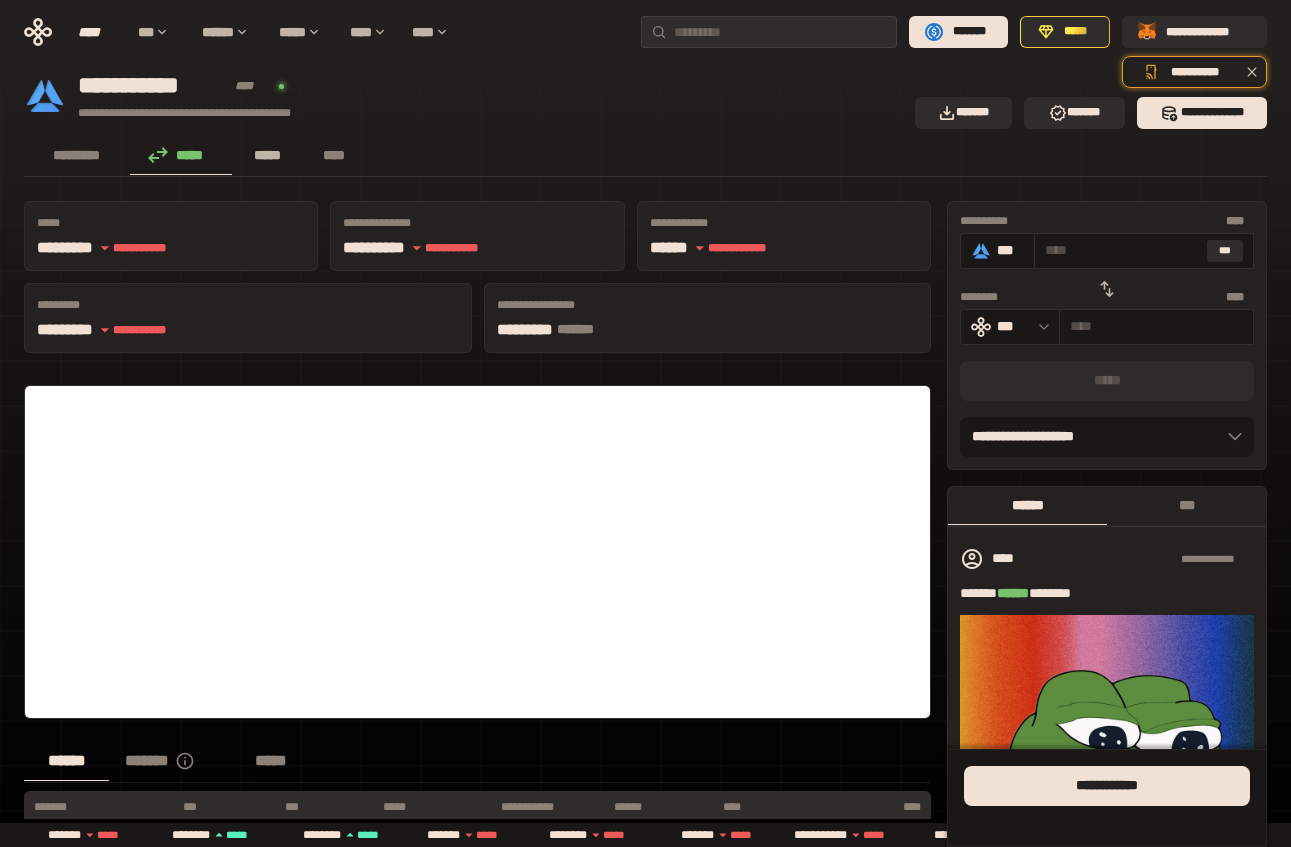 click on "*****" at bounding box center [267, 155] 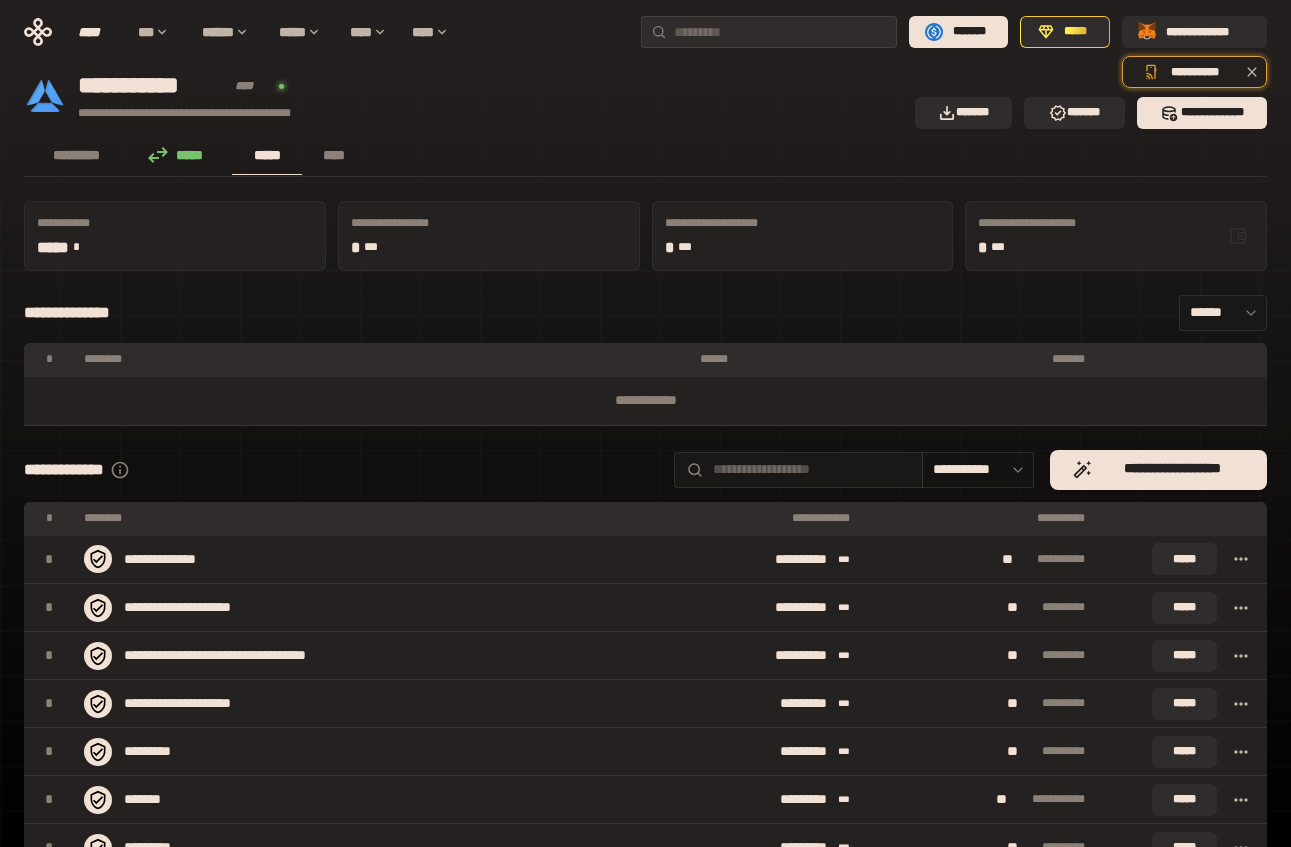 click 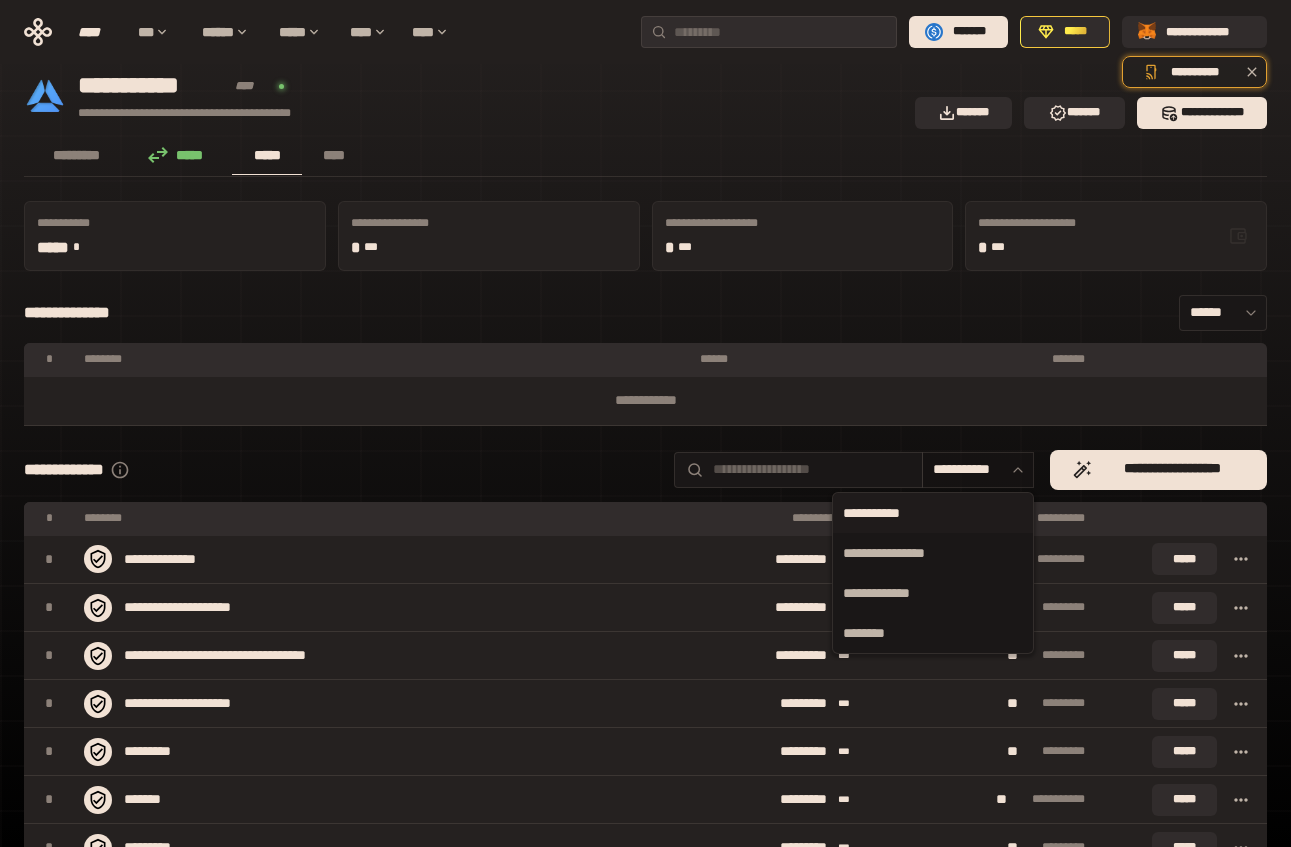 click 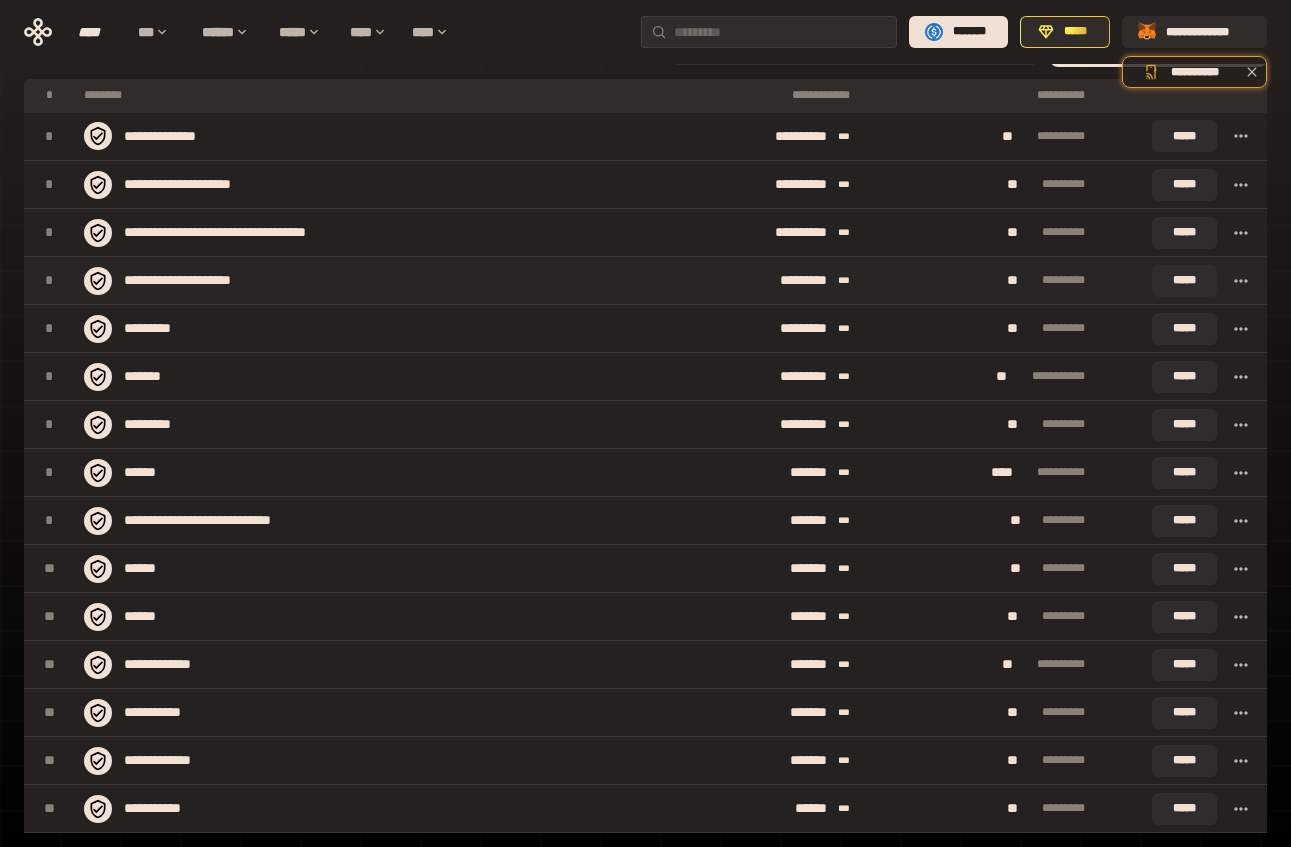 scroll, scrollTop: 0, scrollLeft: 0, axis: both 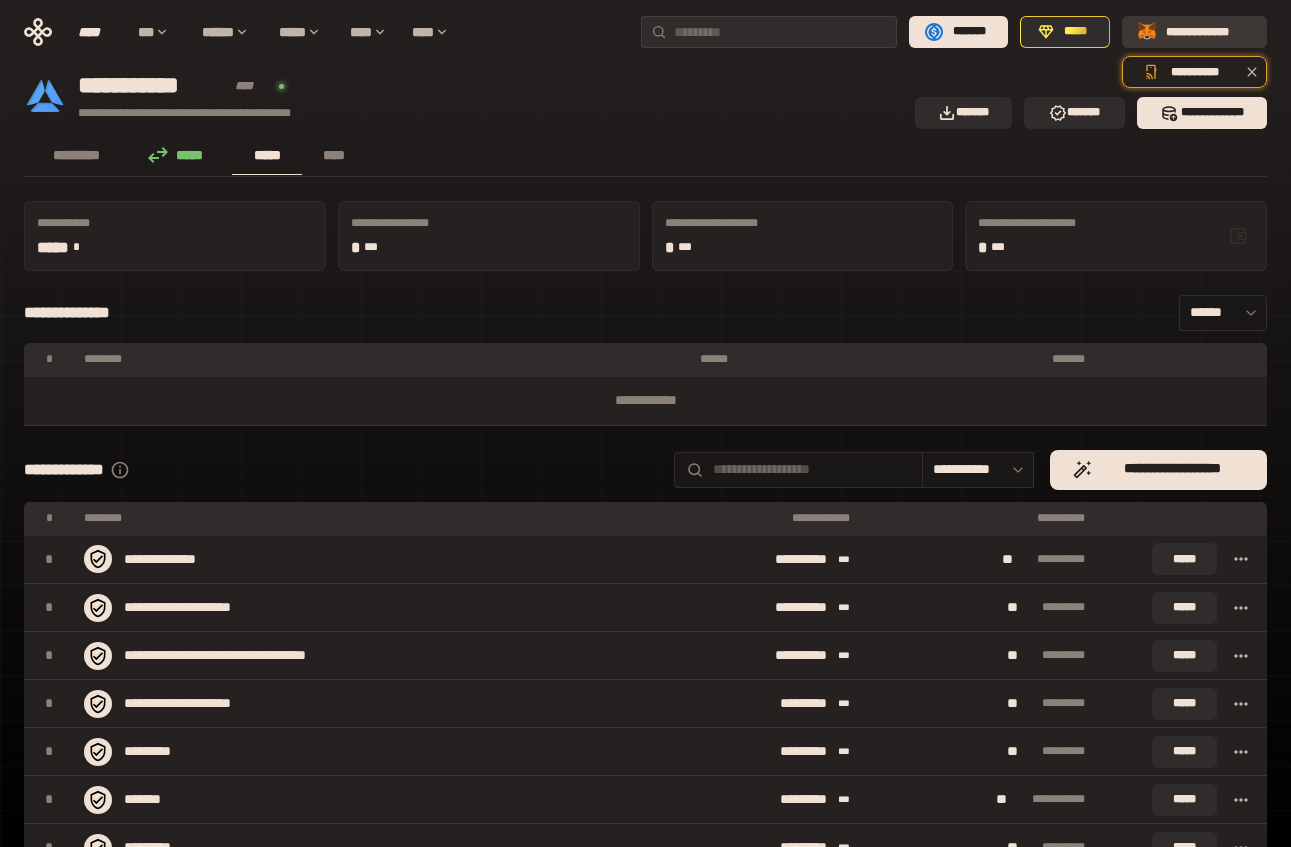 click on "**********" at bounding box center (1194, 32) 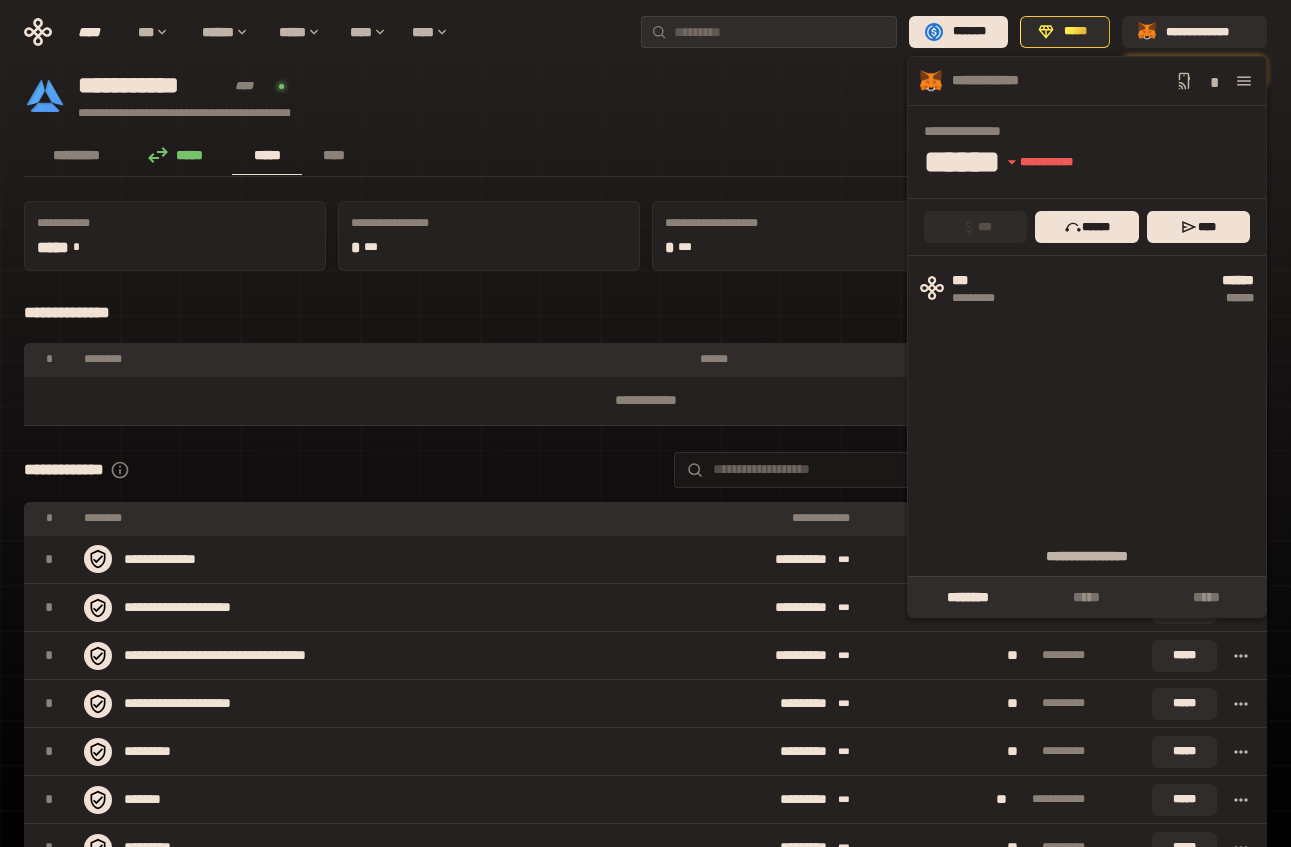 click on "**********" at bounding box center [645, 672] 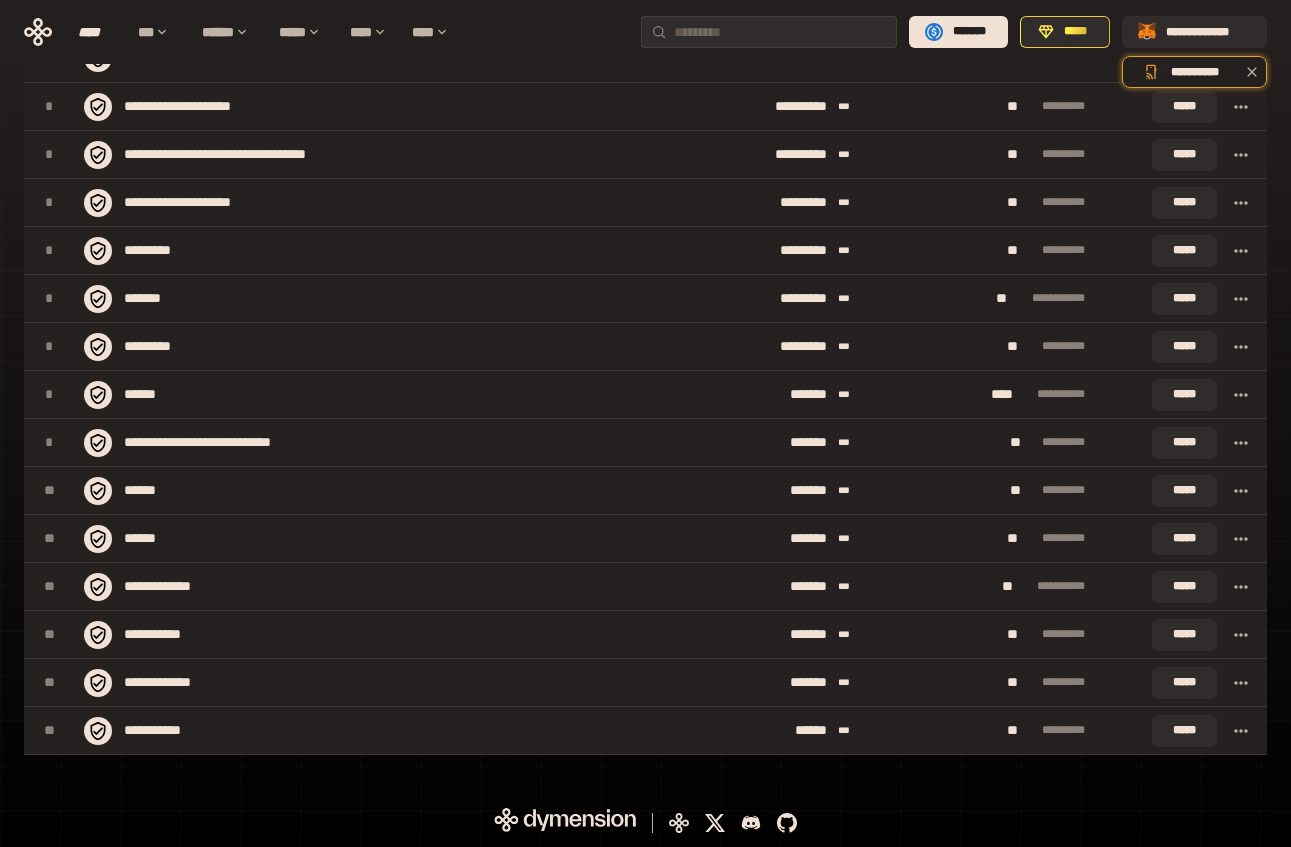 scroll, scrollTop: 0, scrollLeft: 0, axis: both 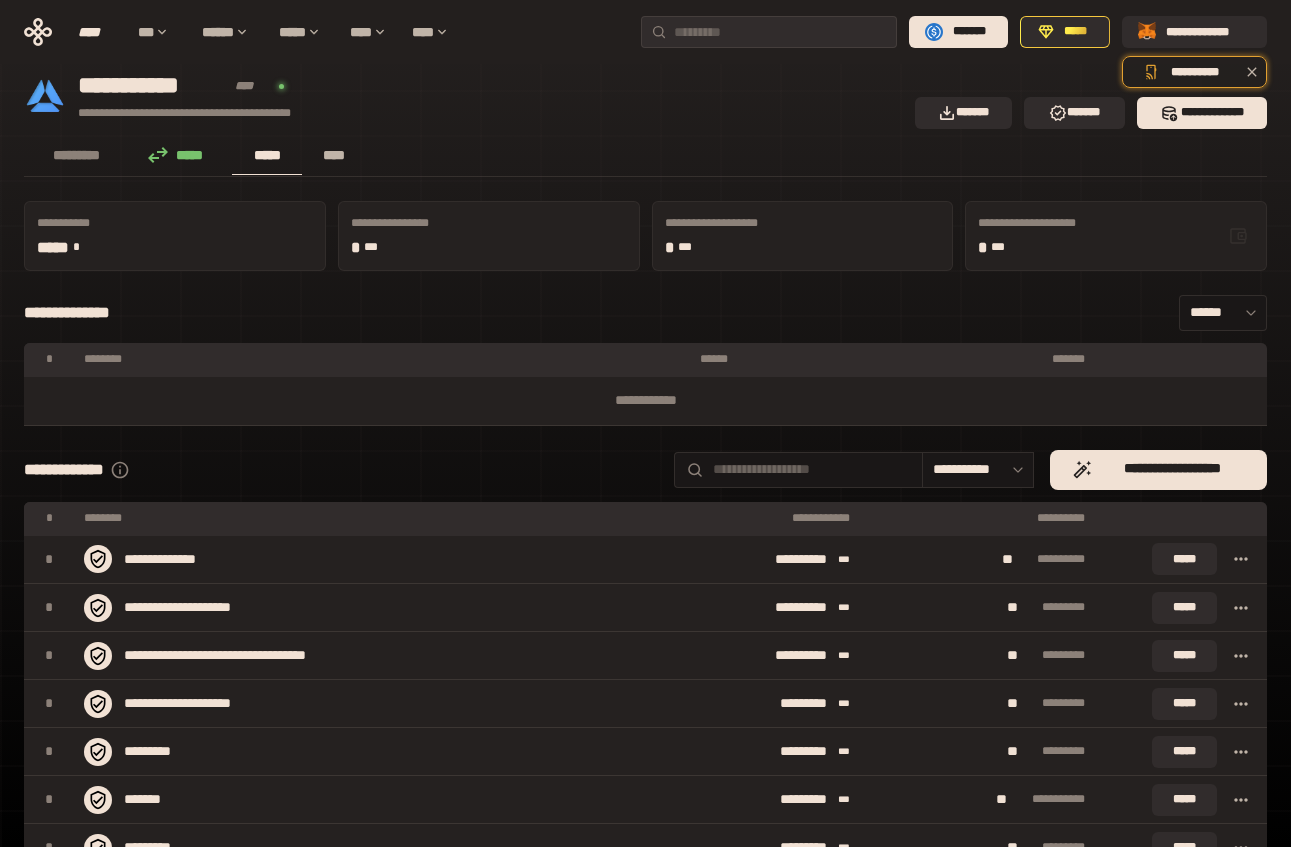 click on "****" at bounding box center [333, 155] 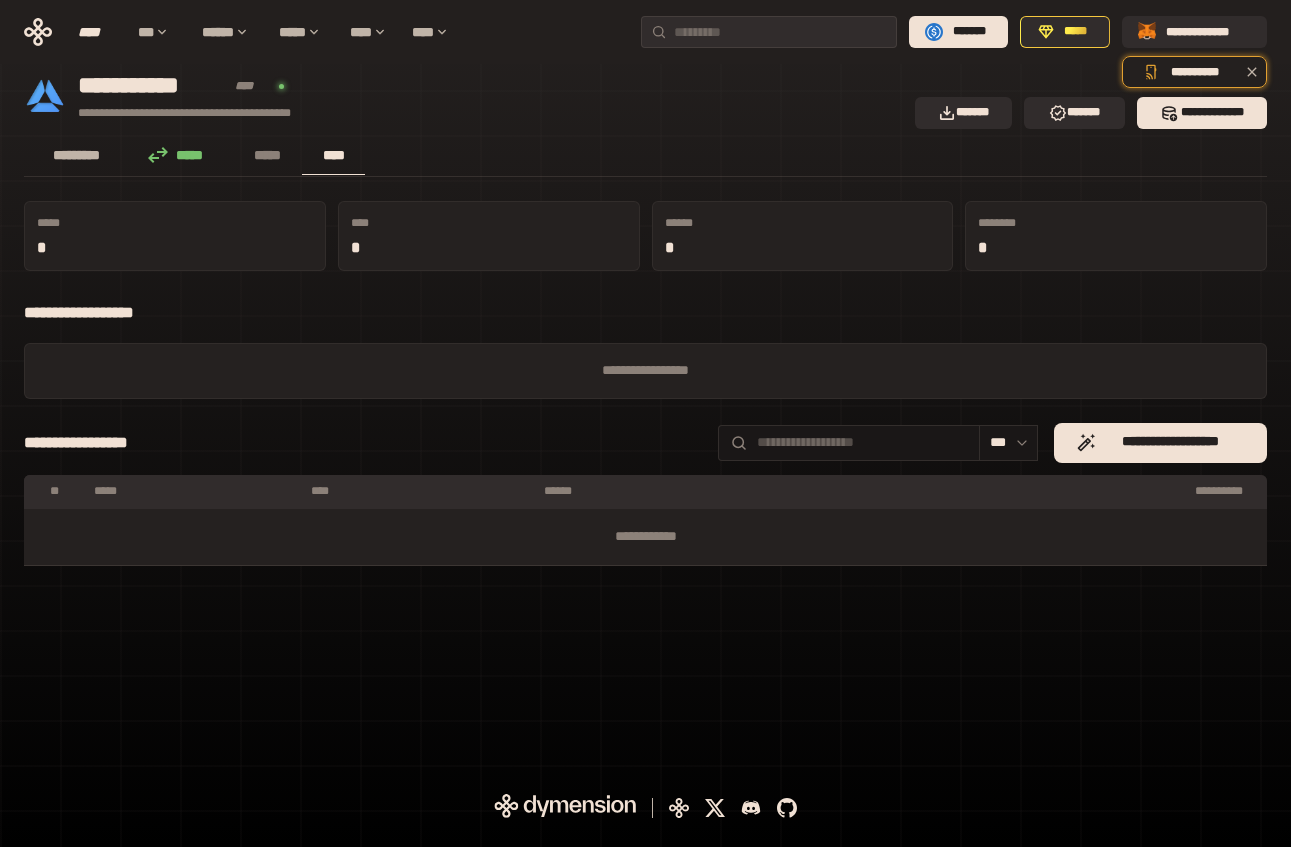click on "*********" at bounding box center [77, 155] 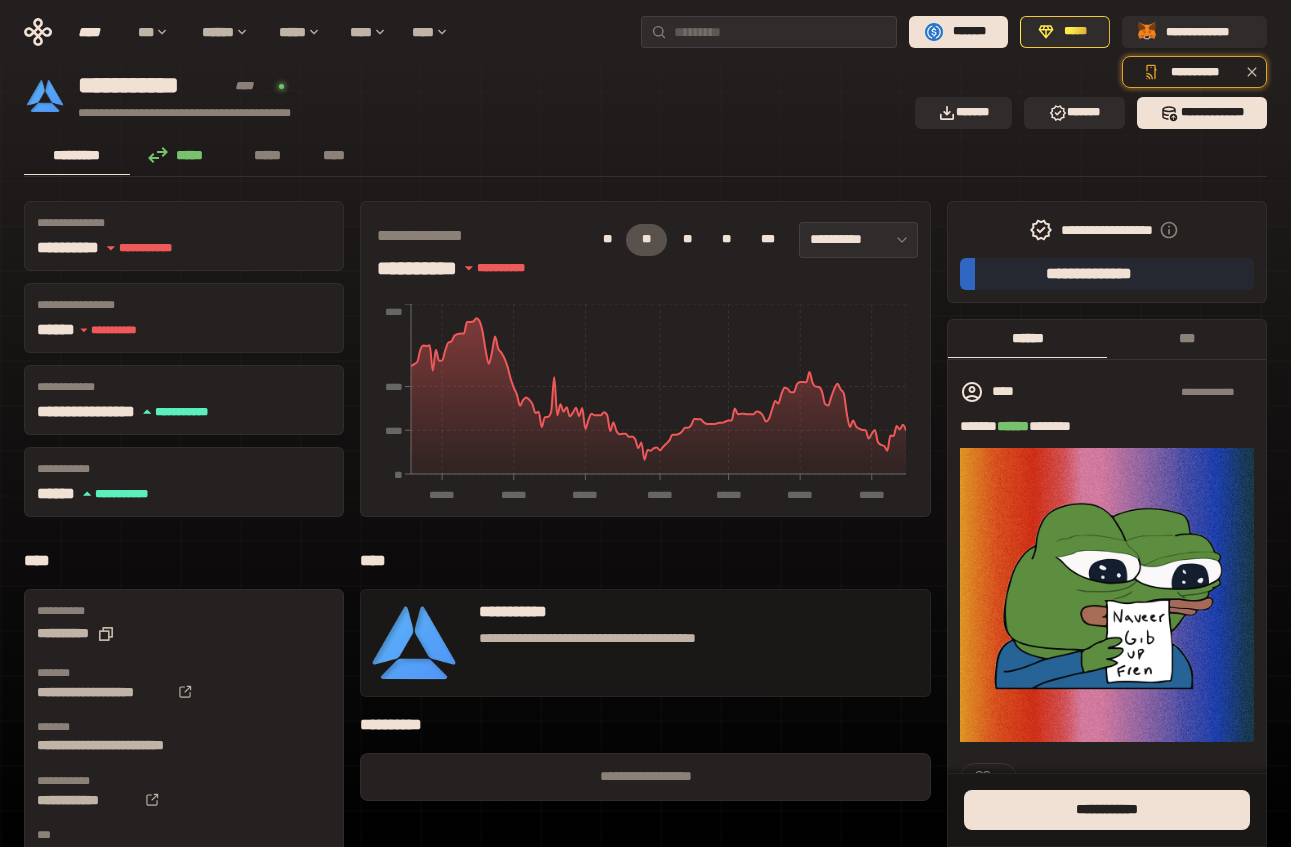 click on "*****" at bounding box center (181, 155) 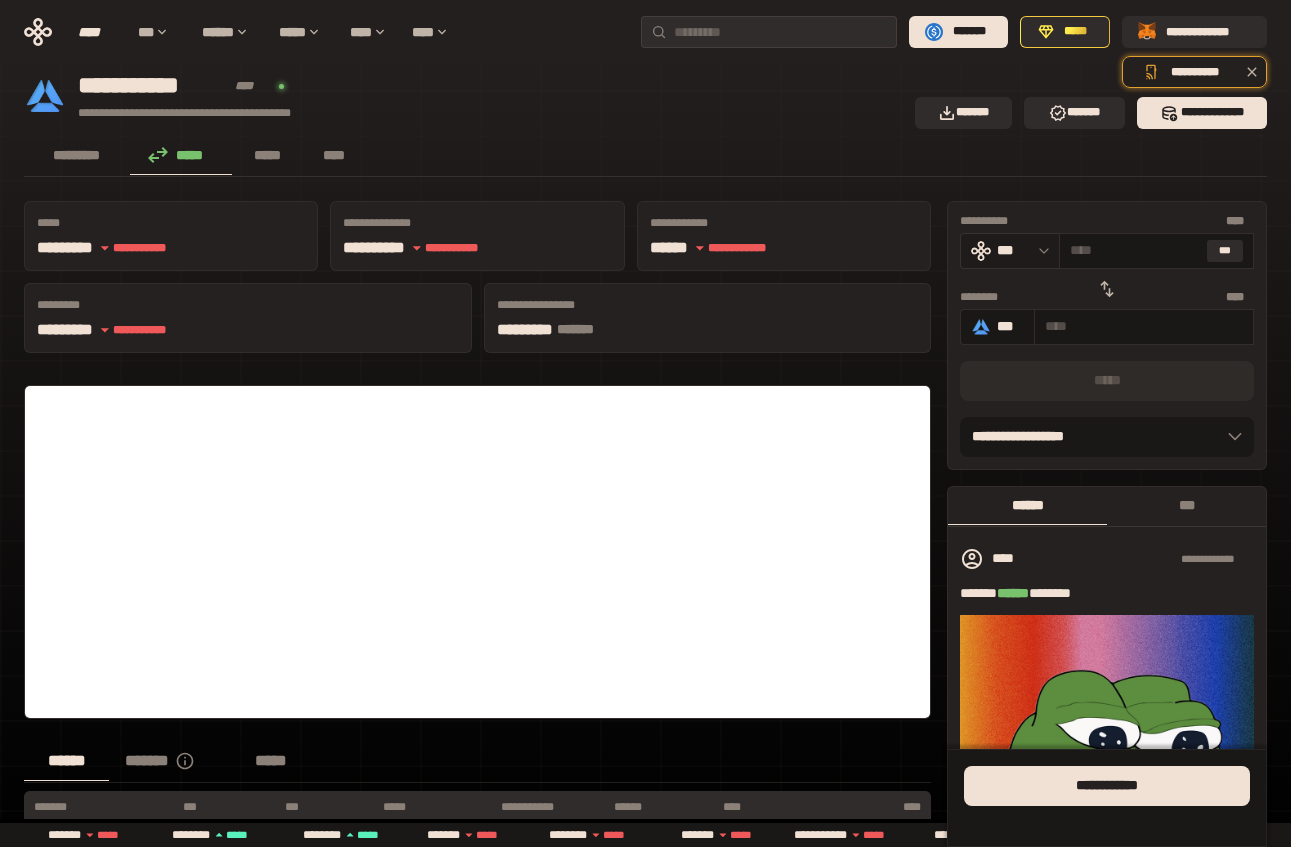 click 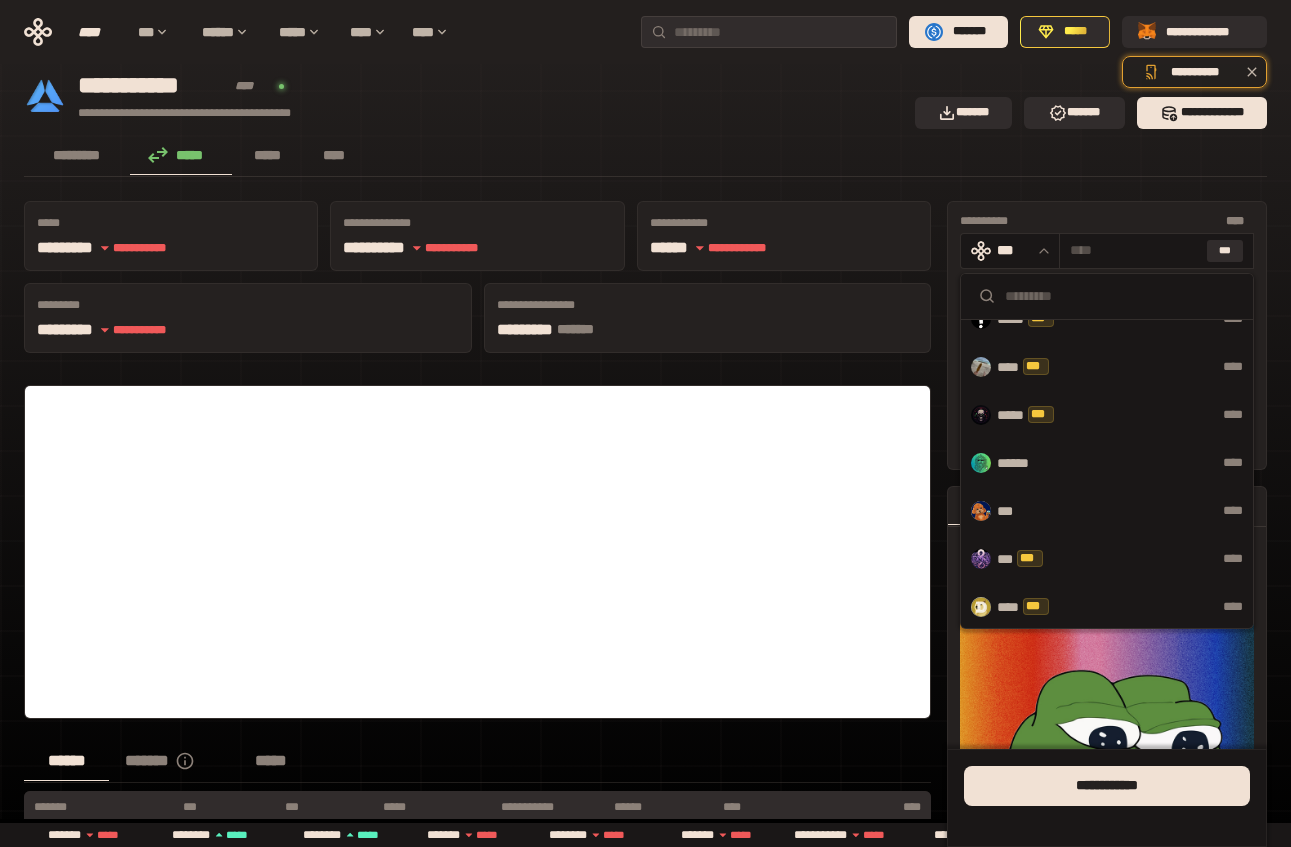 scroll, scrollTop: 0, scrollLeft: 0, axis: both 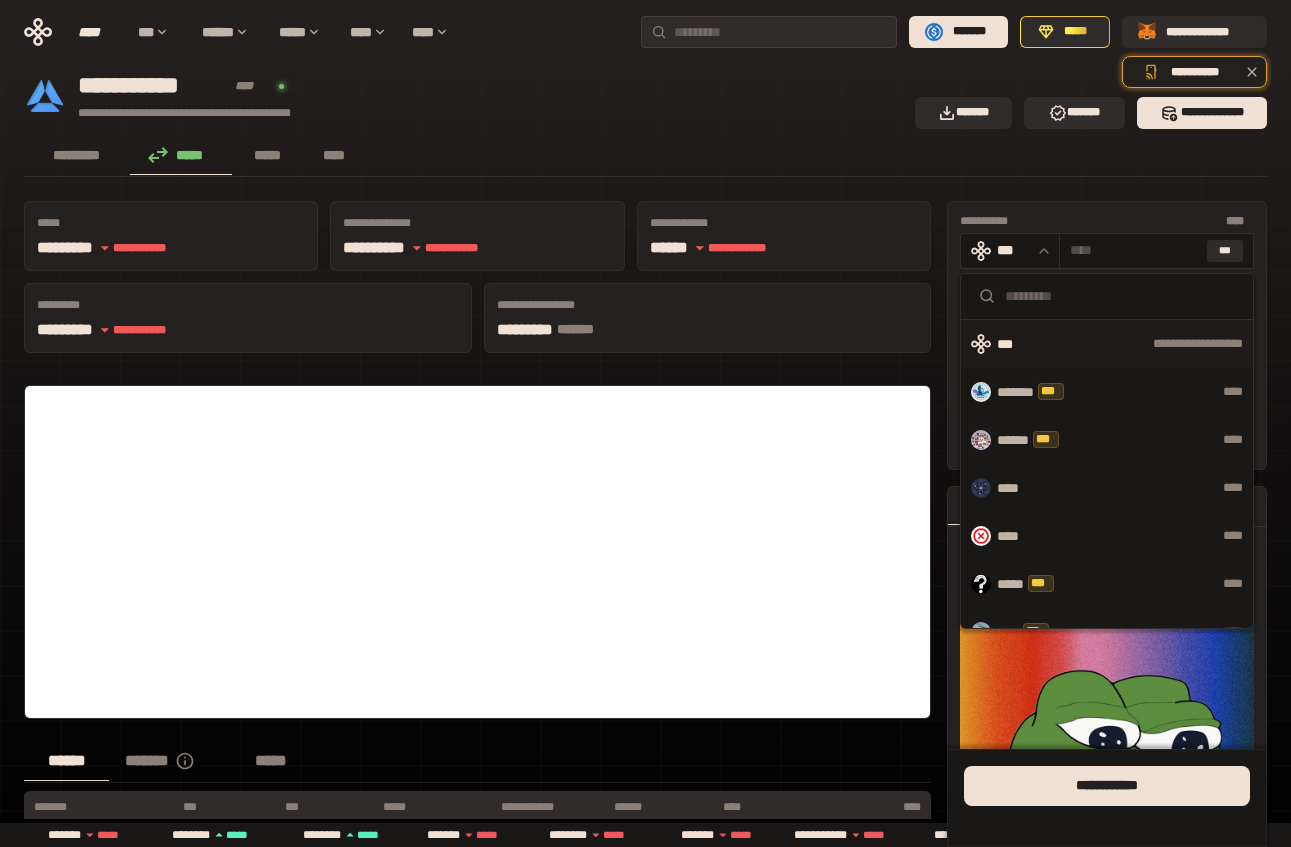 click at bounding box center [1107, 297] 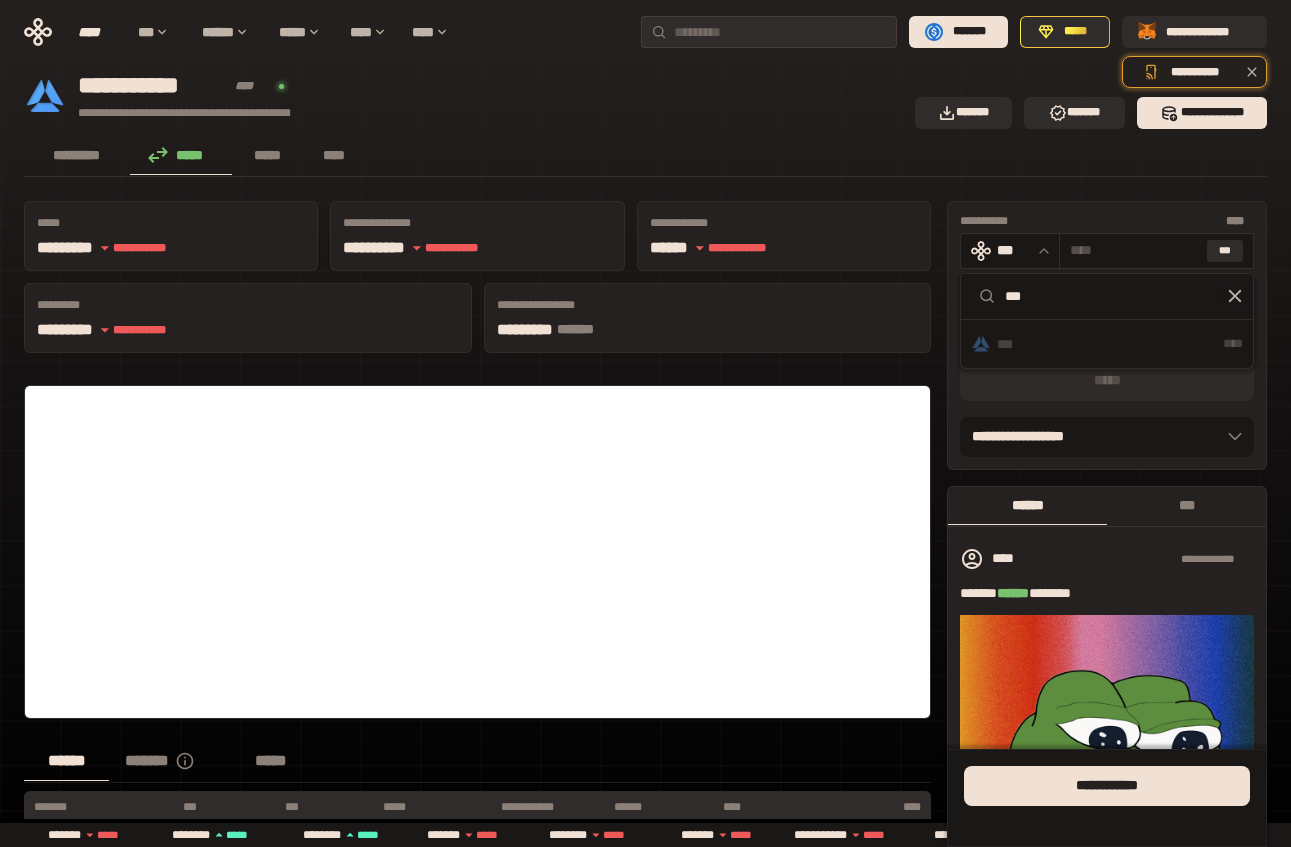 type on "***" 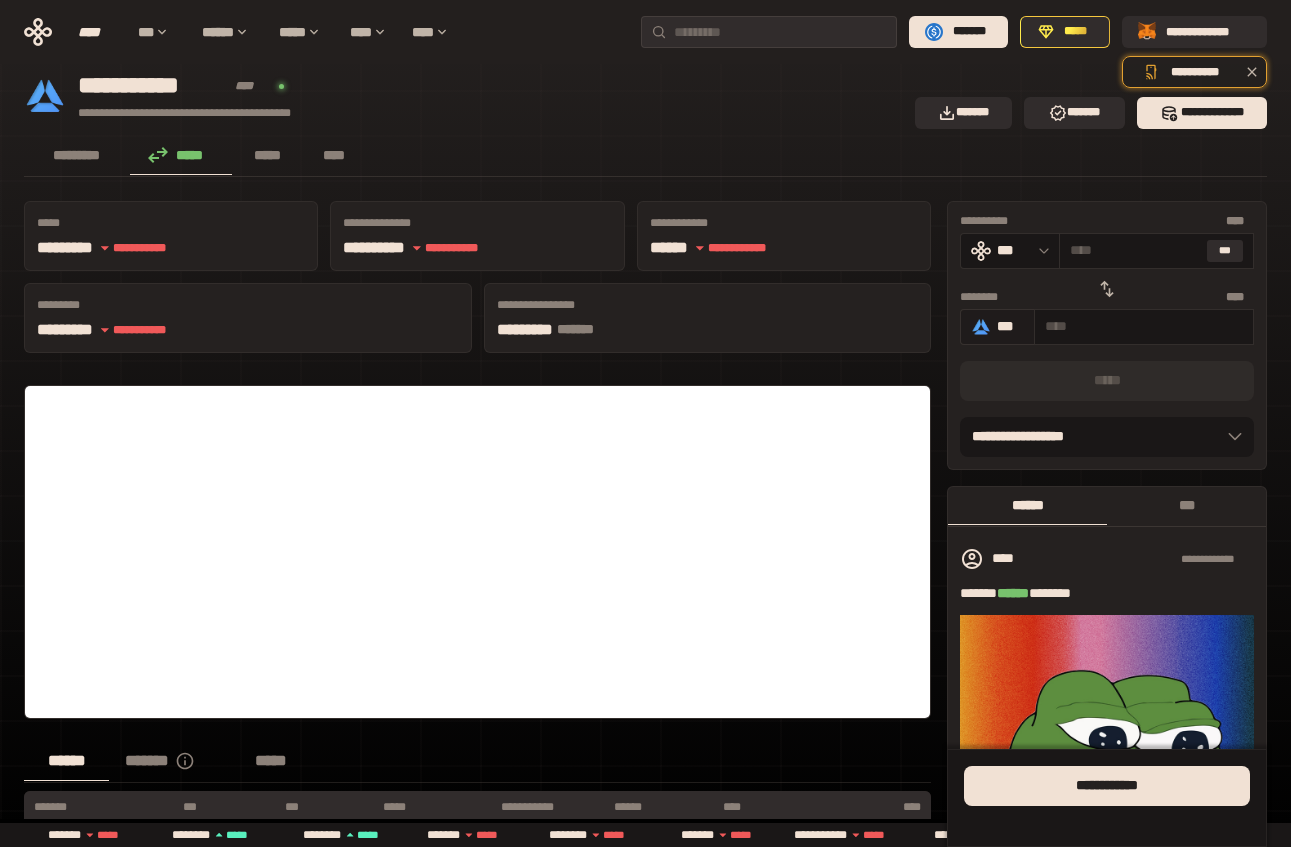 click on "***" at bounding box center (1010, 326) 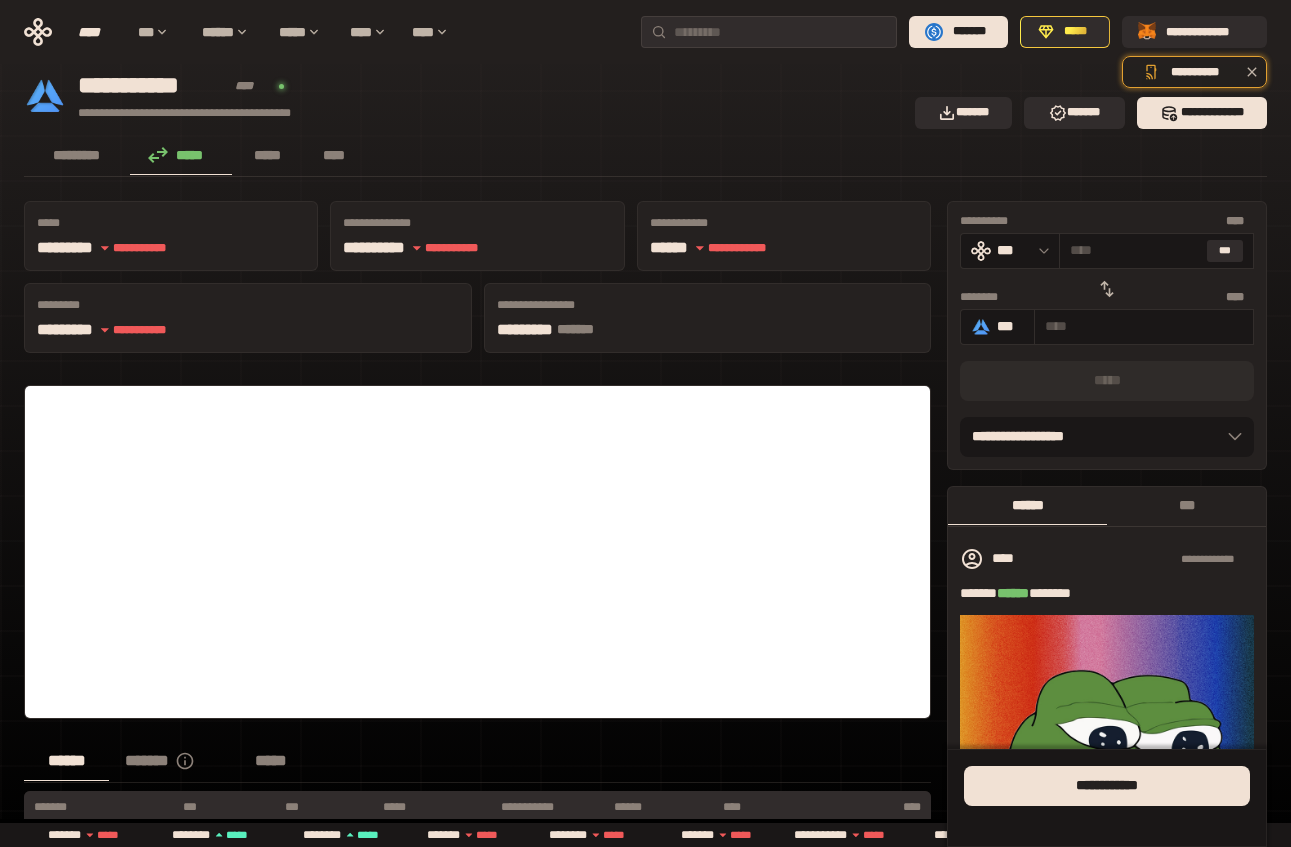 click 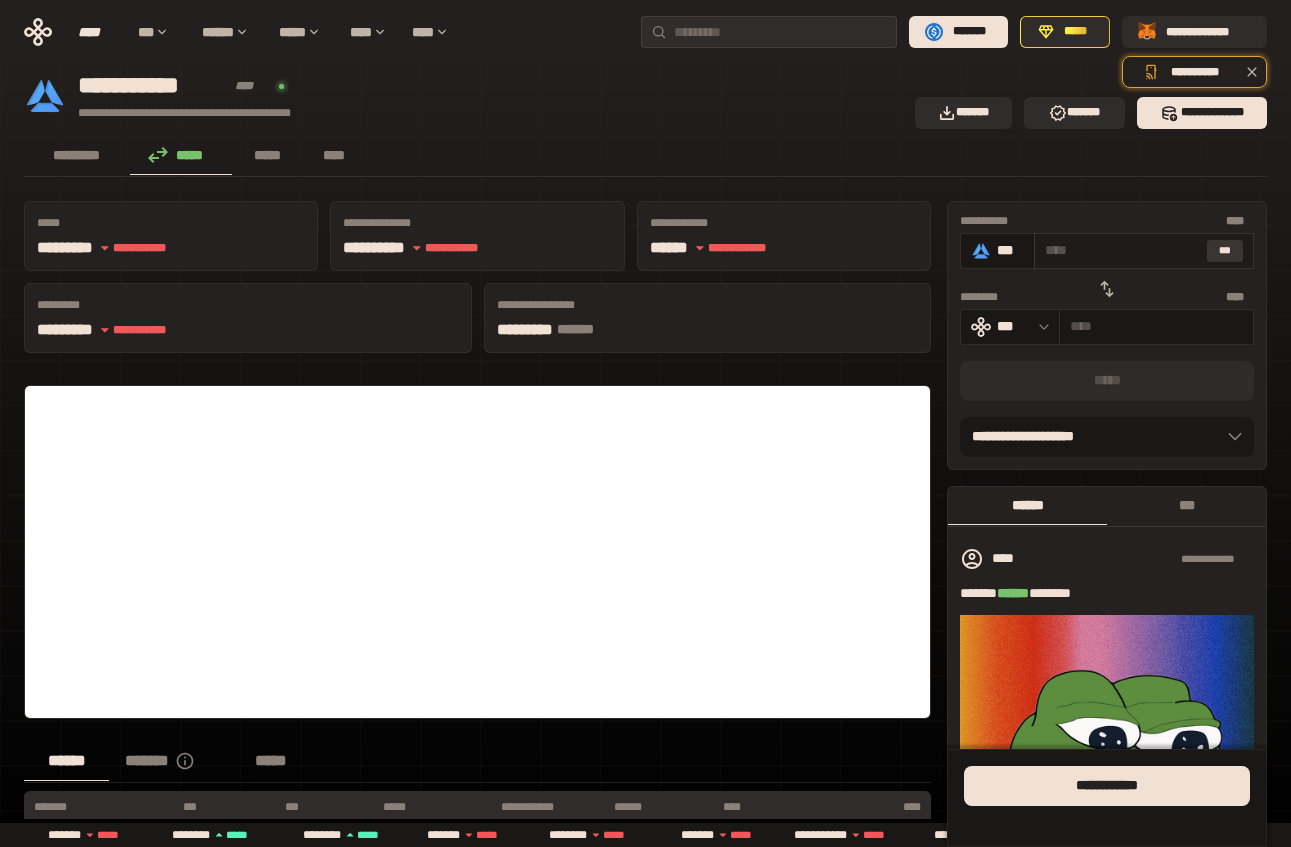 click on "***" at bounding box center [1225, 251] 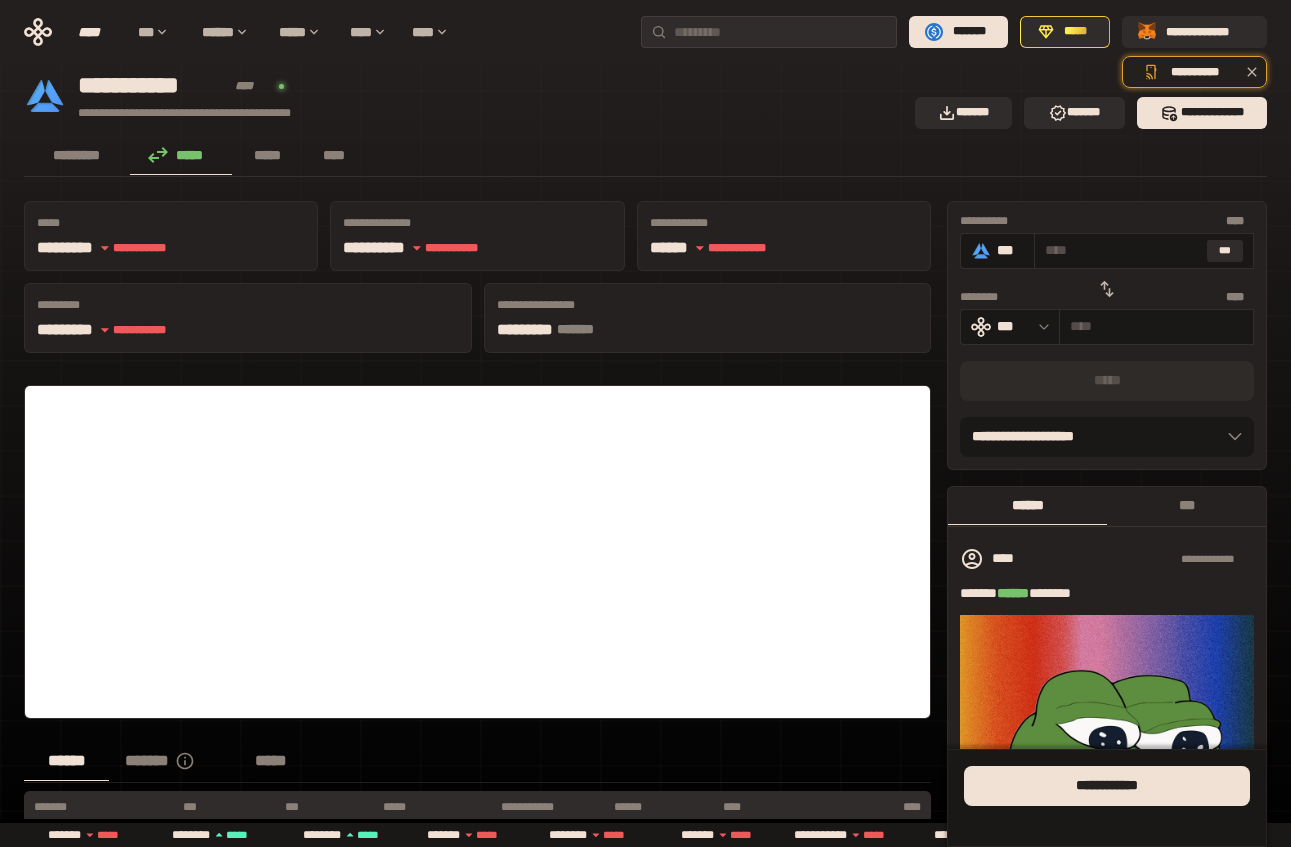 click on "********* ***** ***** ****" at bounding box center [645, 157] 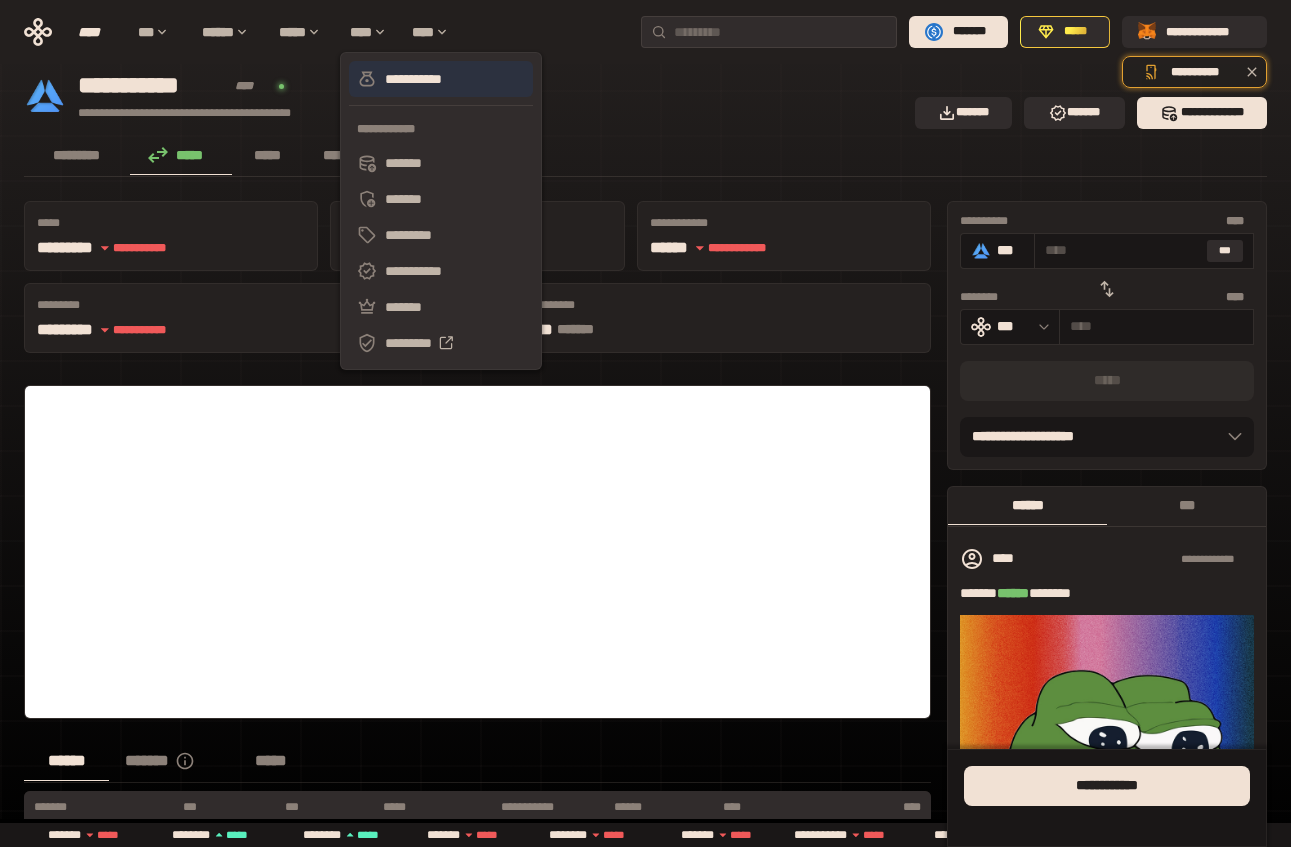 click on "**********" at bounding box center [441, 79] 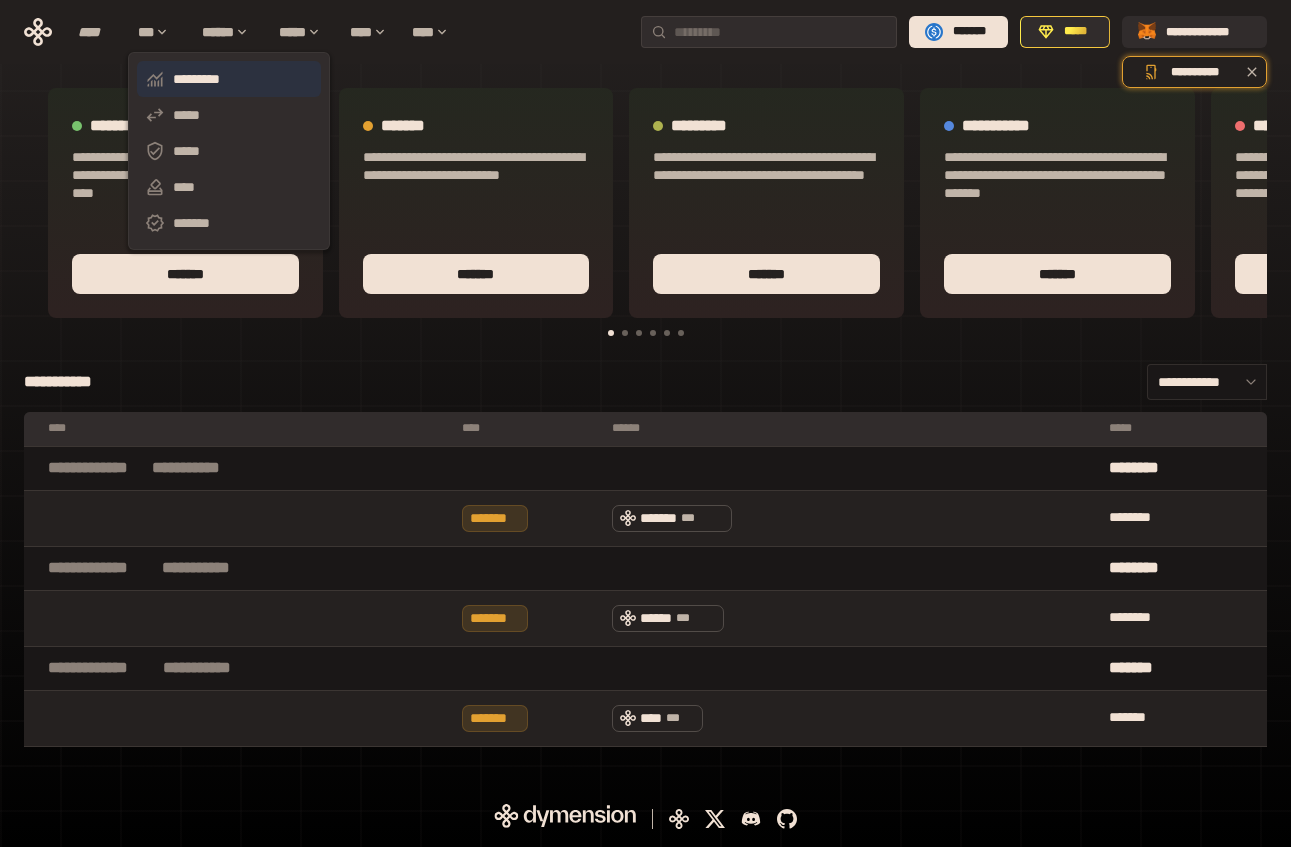 click on "*********" at bounding box center (229, 79) 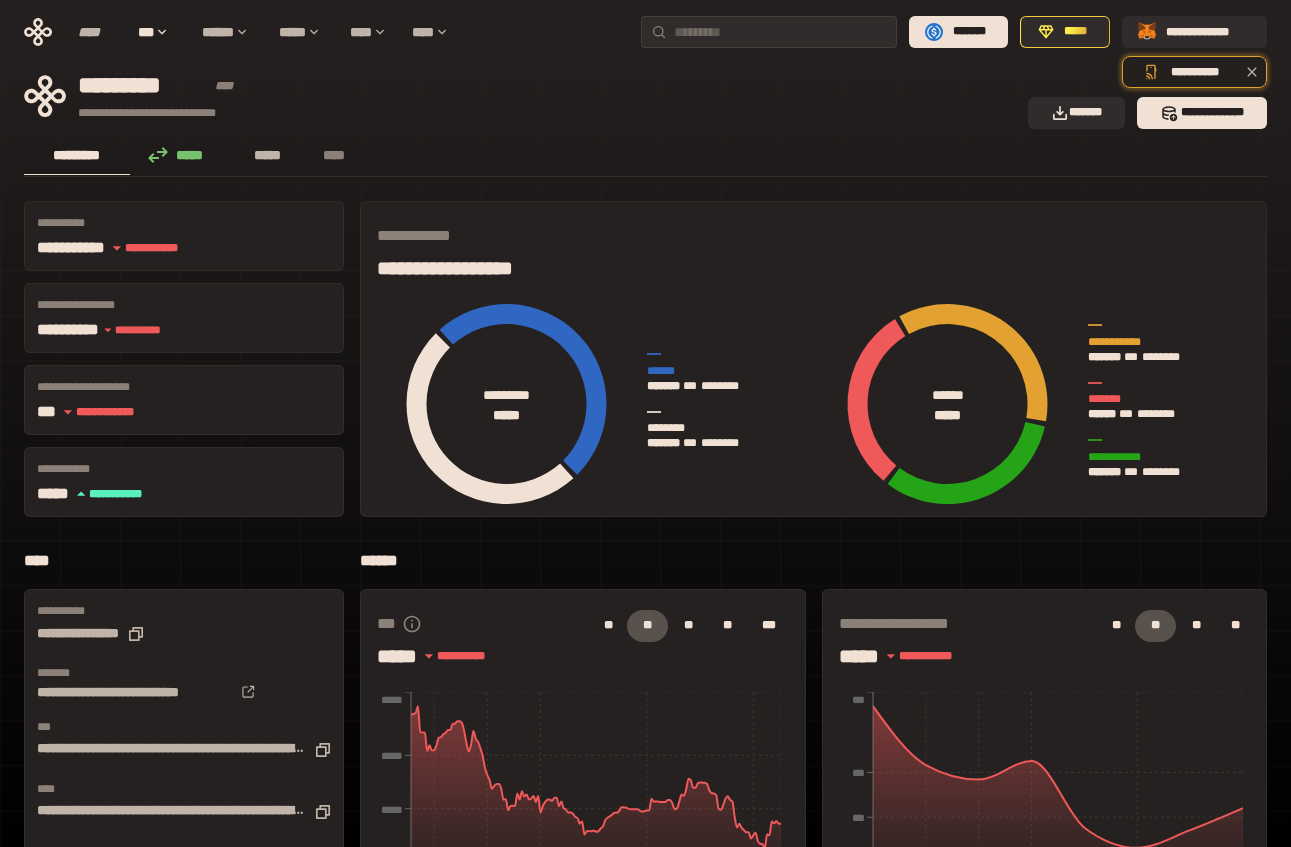 click on "*****" at bounding box center [267, 155] 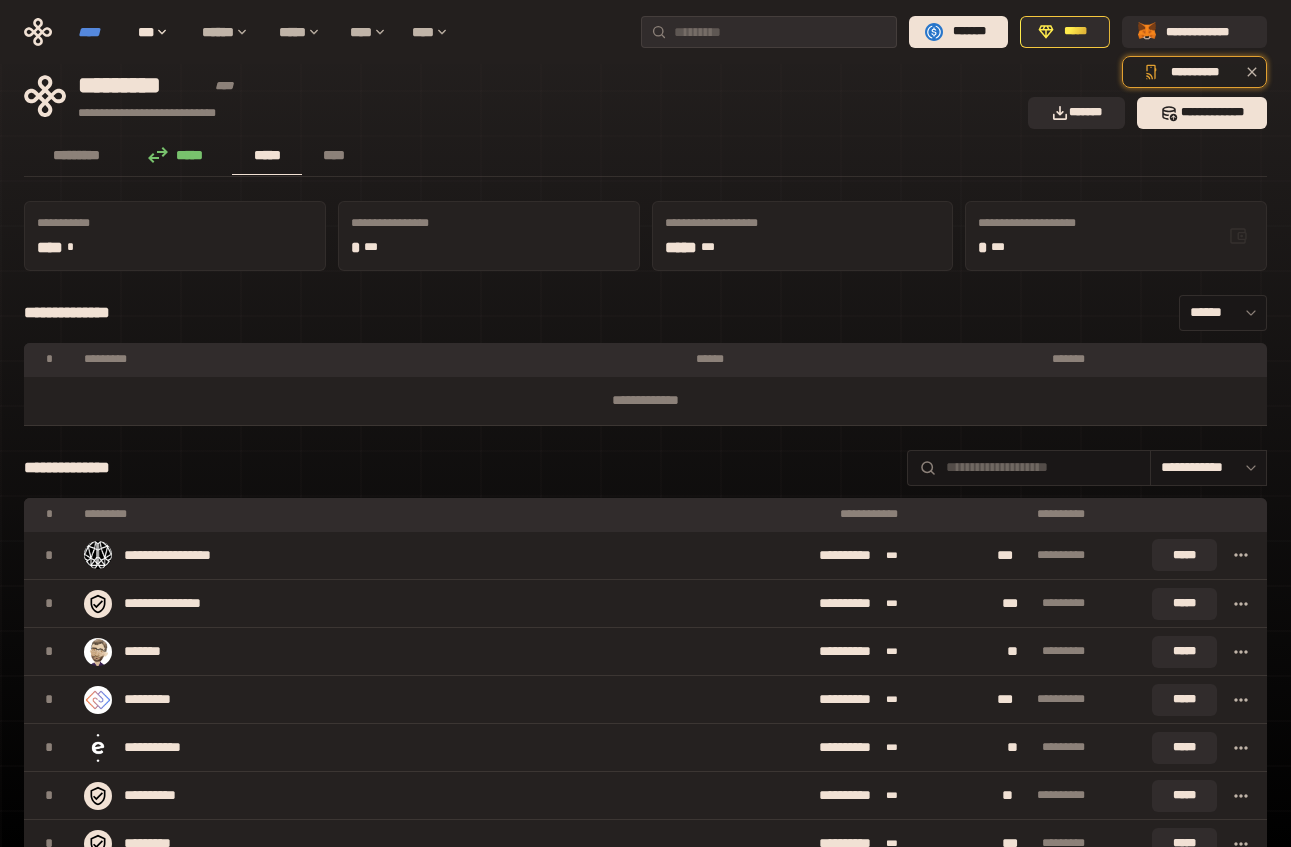 click on "****" at bounding box center (98, 32) 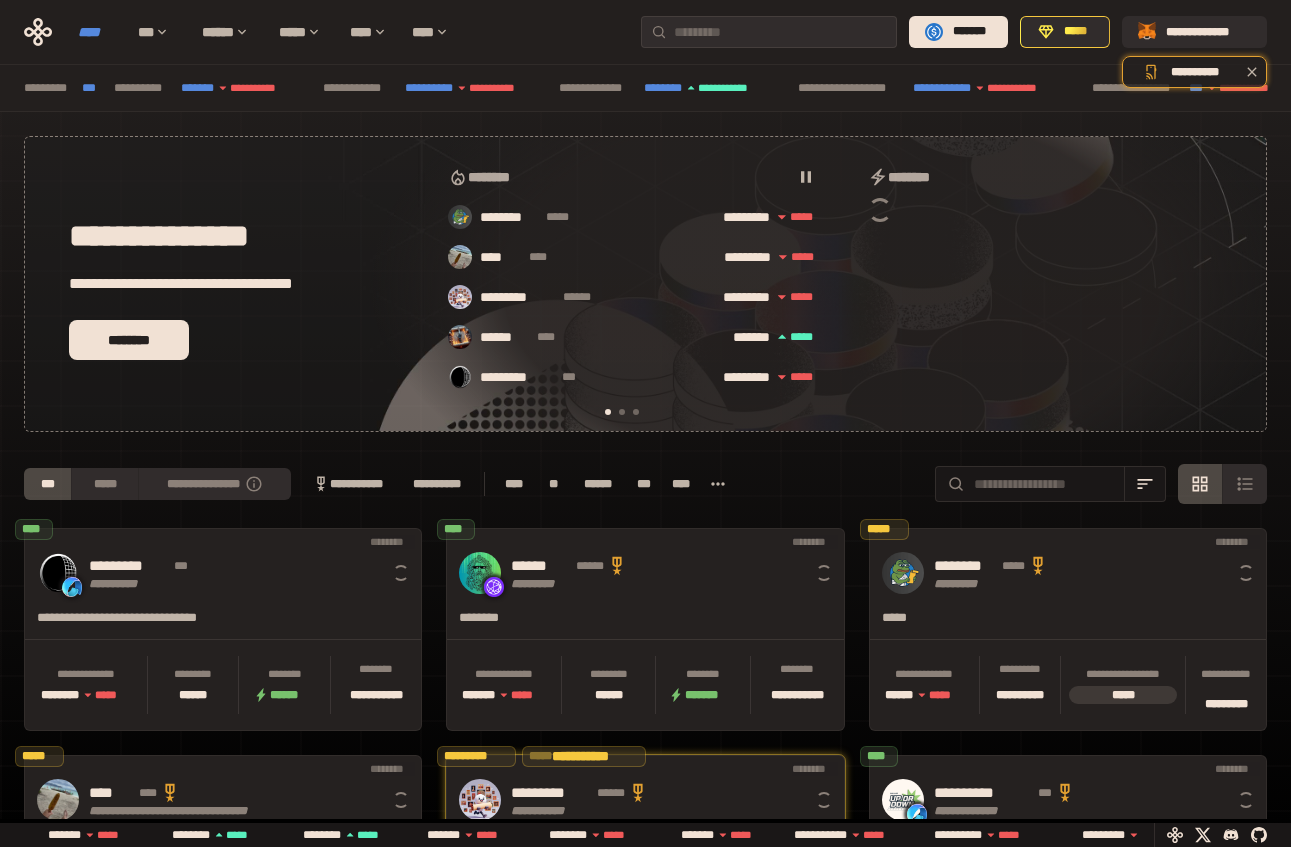scroll, scrollTop: 0, scrollLeft: 16, axis: horizontal 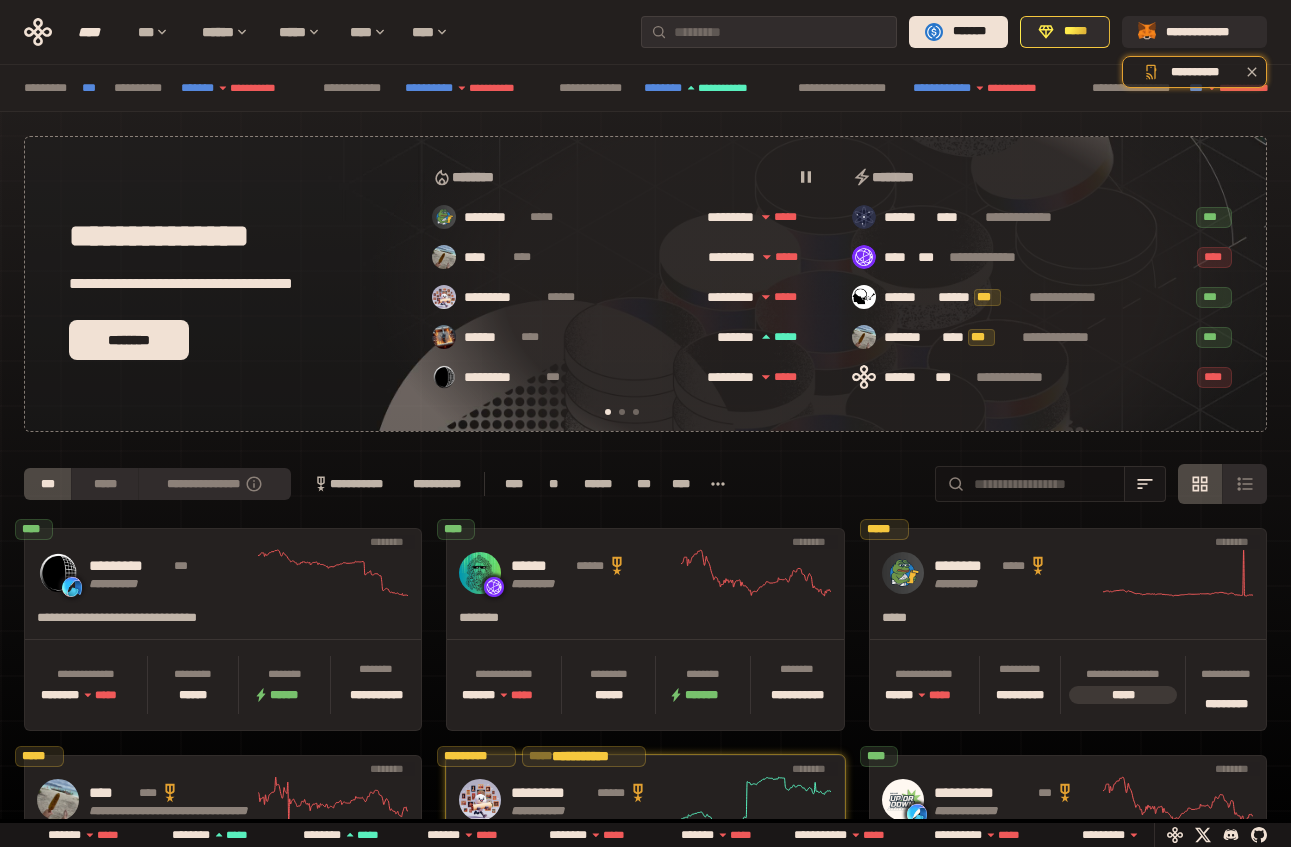 click at bounding box center (1044, 484) 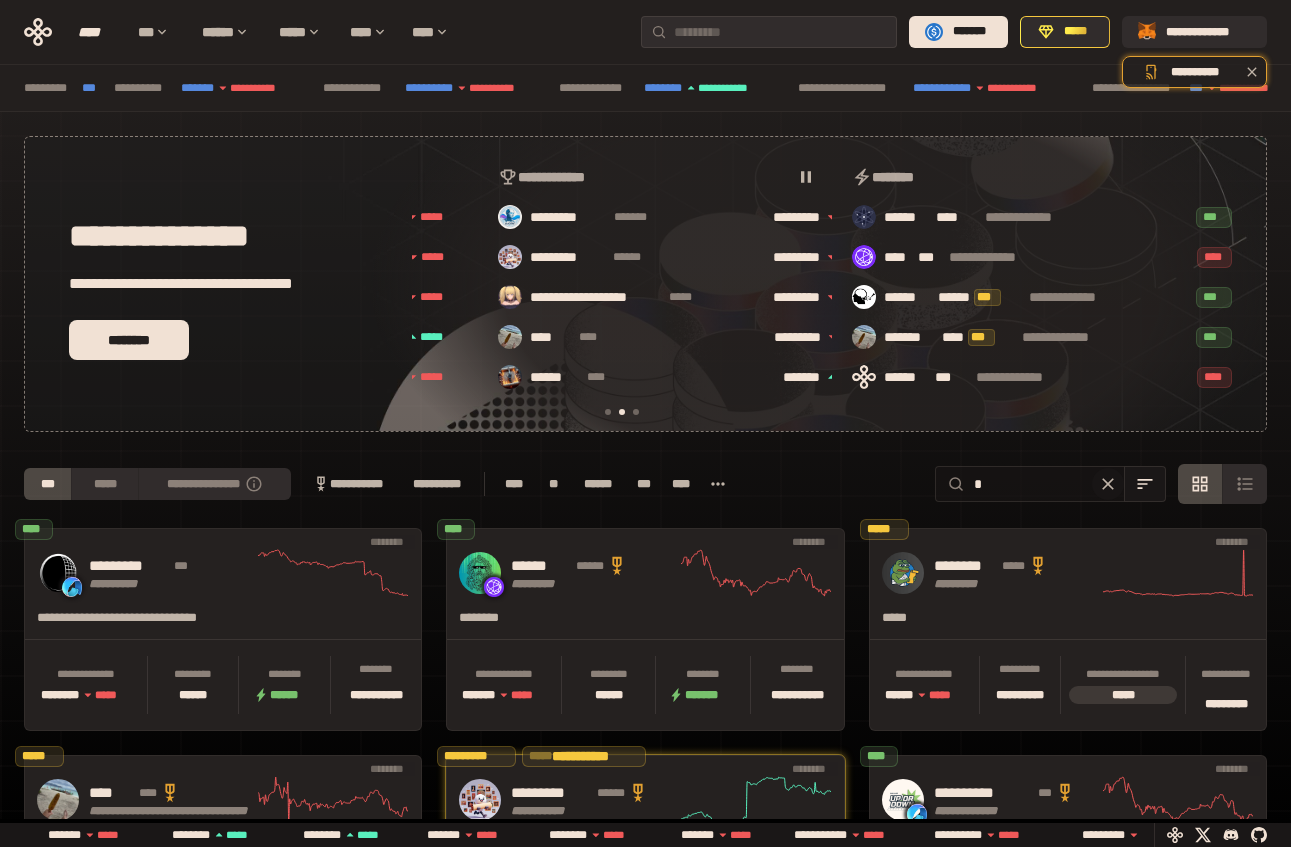 scroll, scrollTop: 0, scrollLeft: 436, axis: horizontal 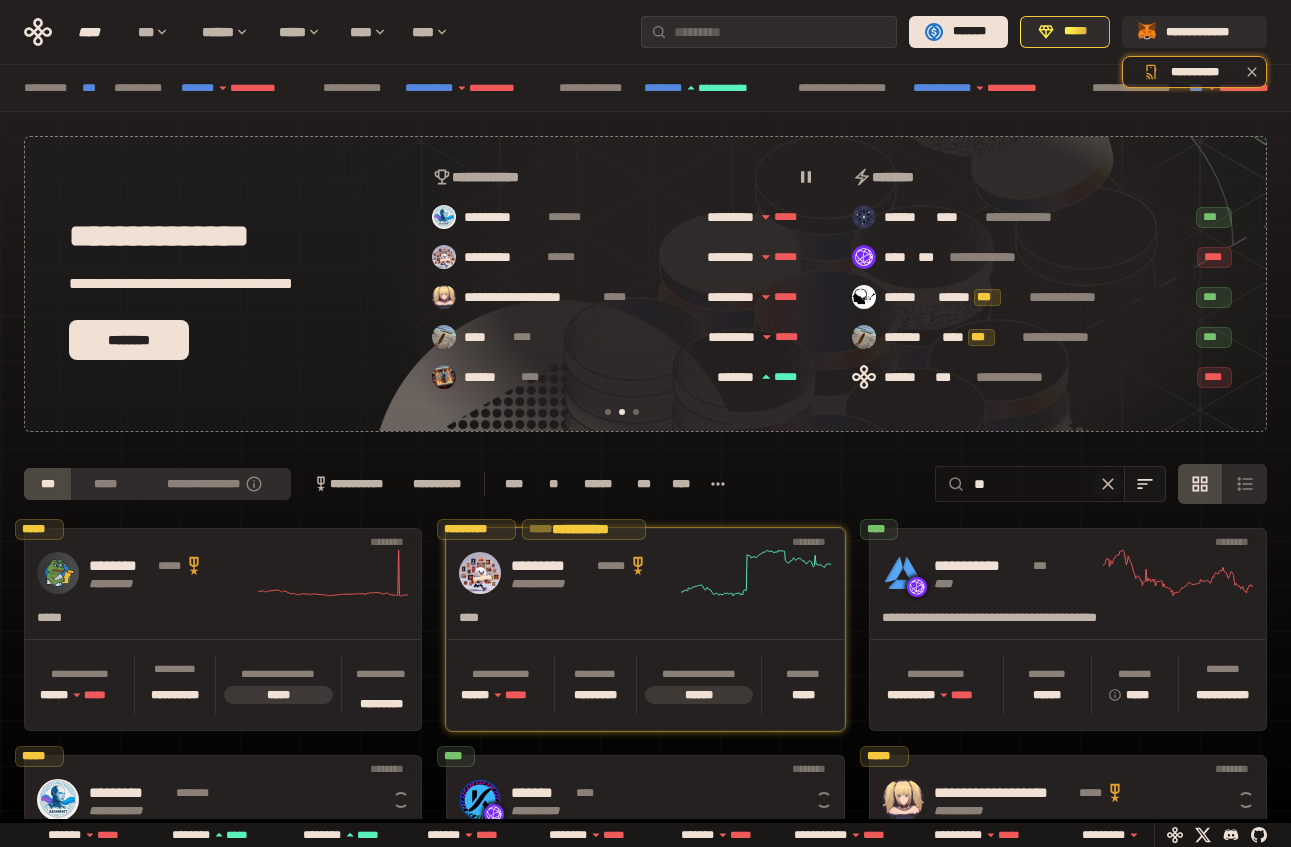 type on "***" 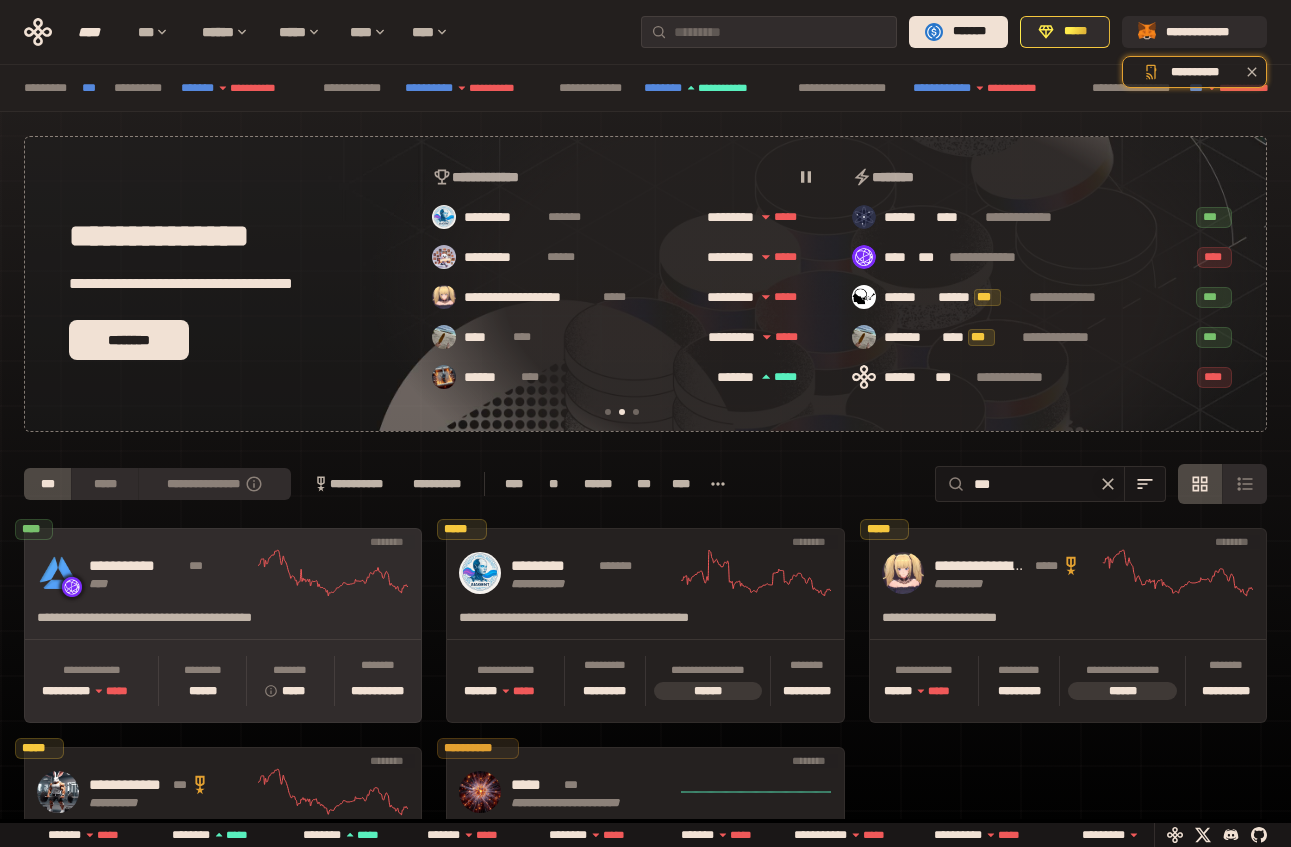 click on "**********" at bounding box center [171, 573] 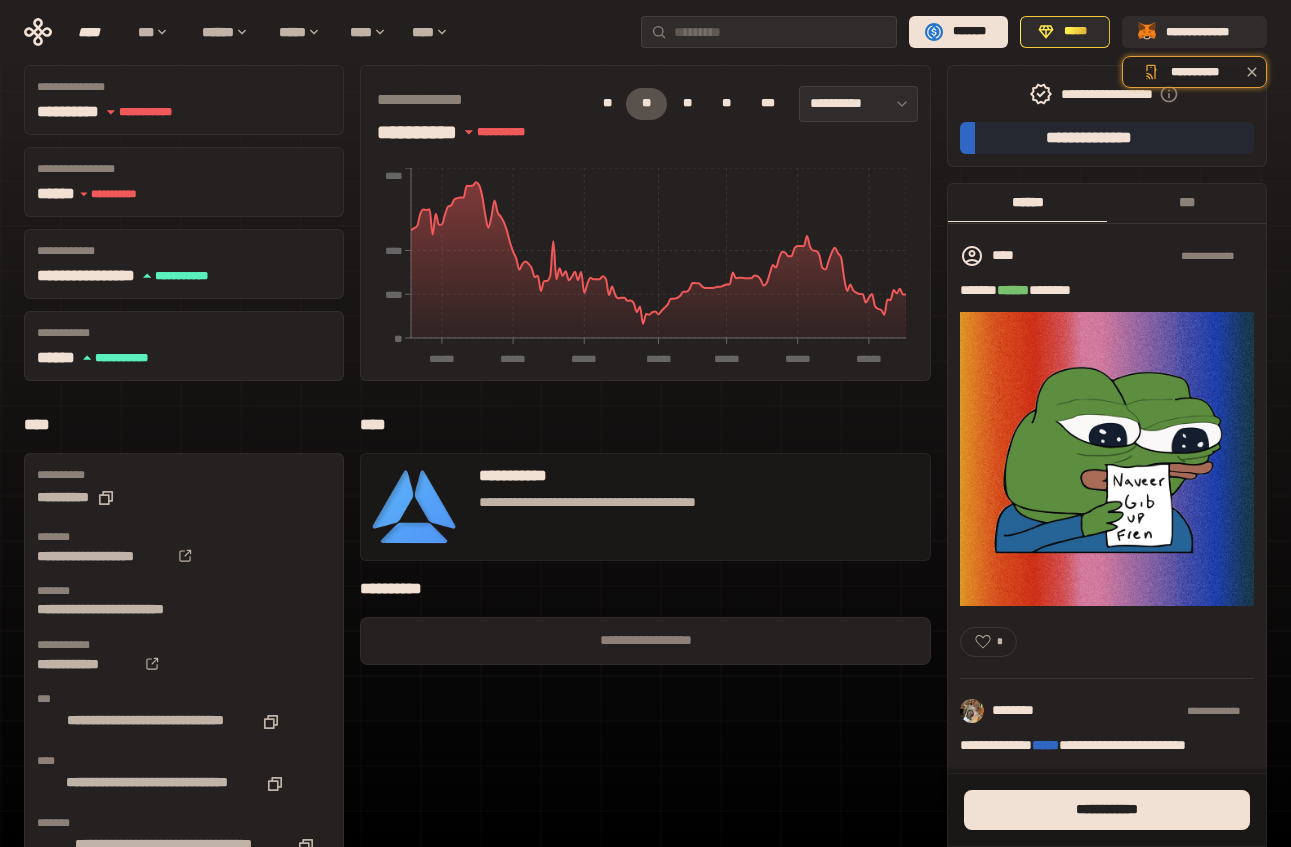 scroll, scrollTop: 157, scrollLeft: 0, axis: vertical 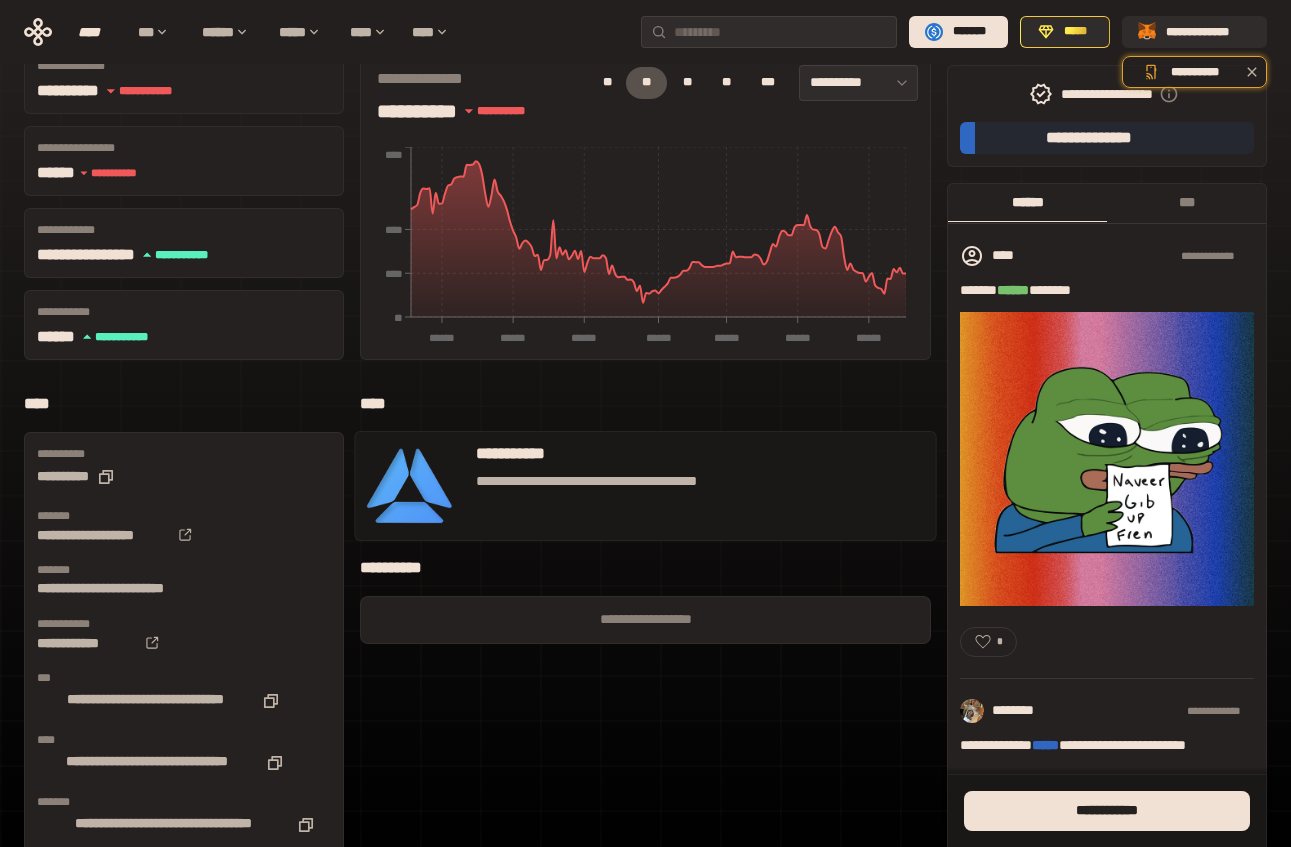 click on "**********" at bounding box center [645, 485] 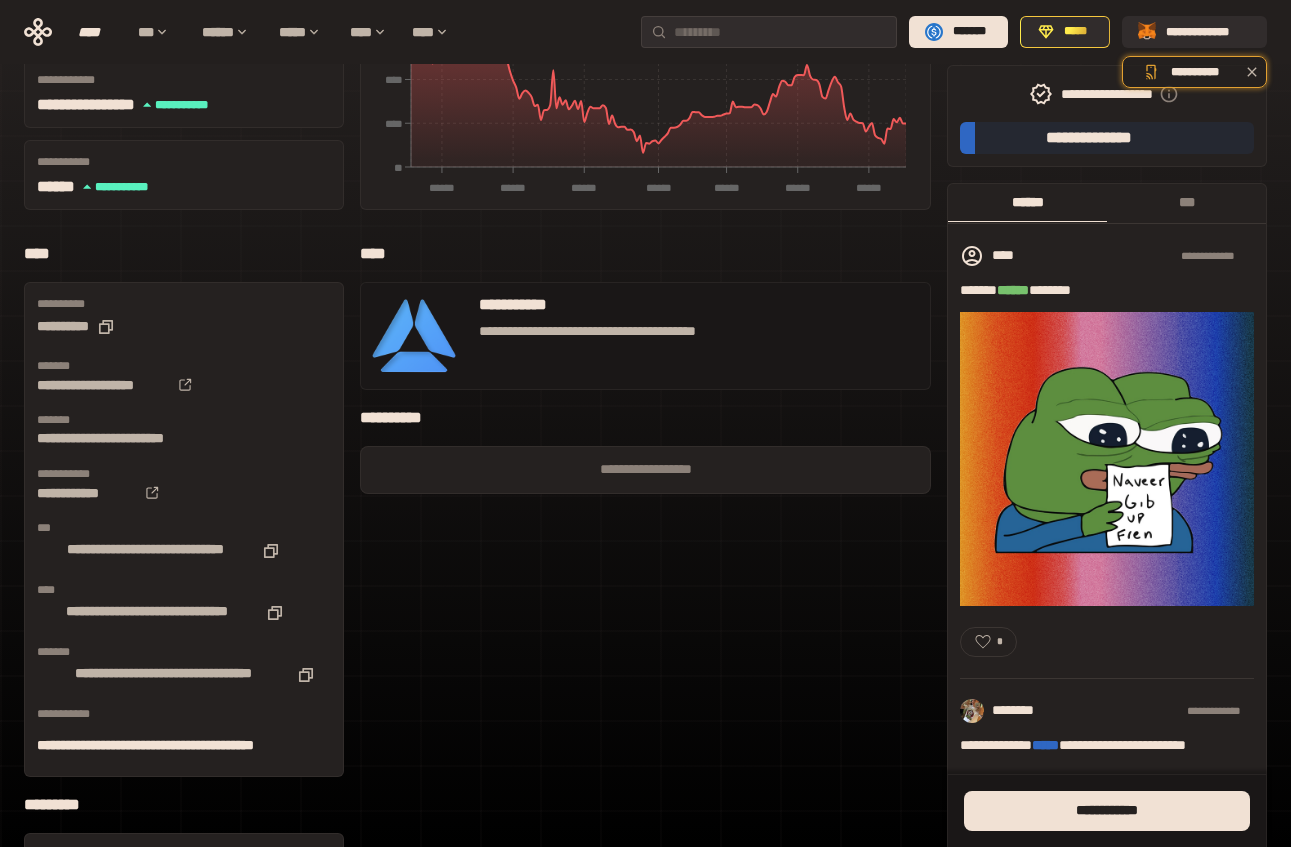 scroll, scrollTop: 309, scrollLeft: 0, axis: vertical 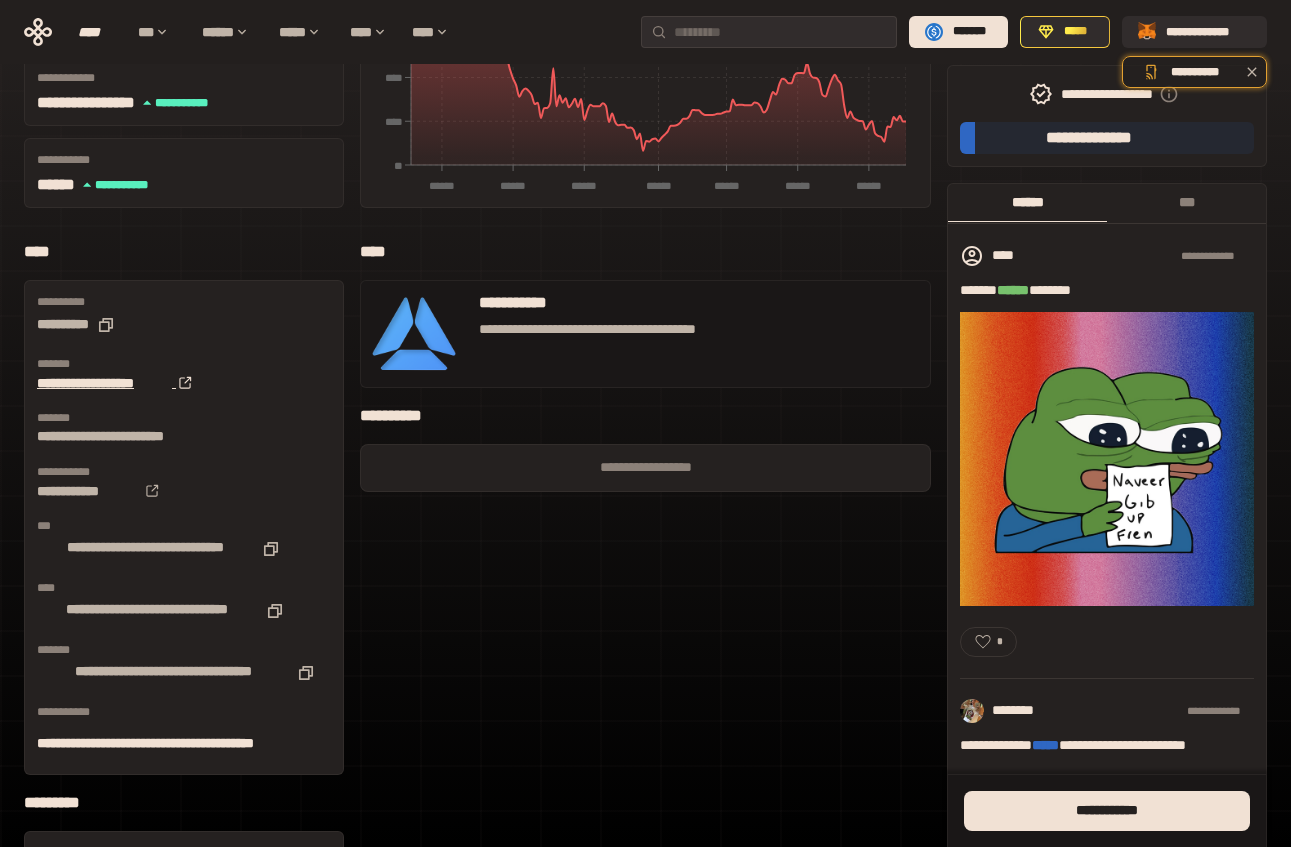 click on "**********" at bounding box center (104, 383) 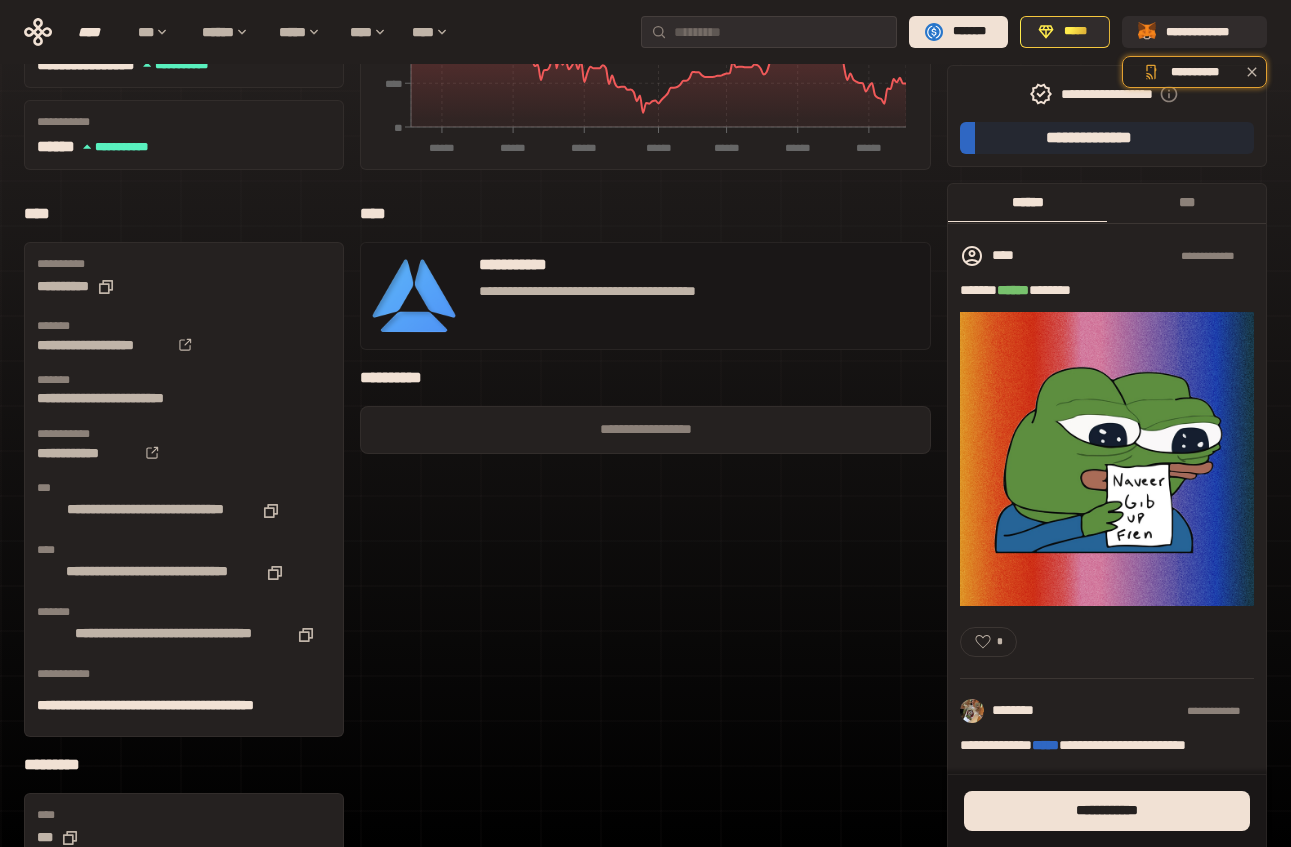 scroll, scrollTop: 361, scrollLeft: 0, axis: vertical 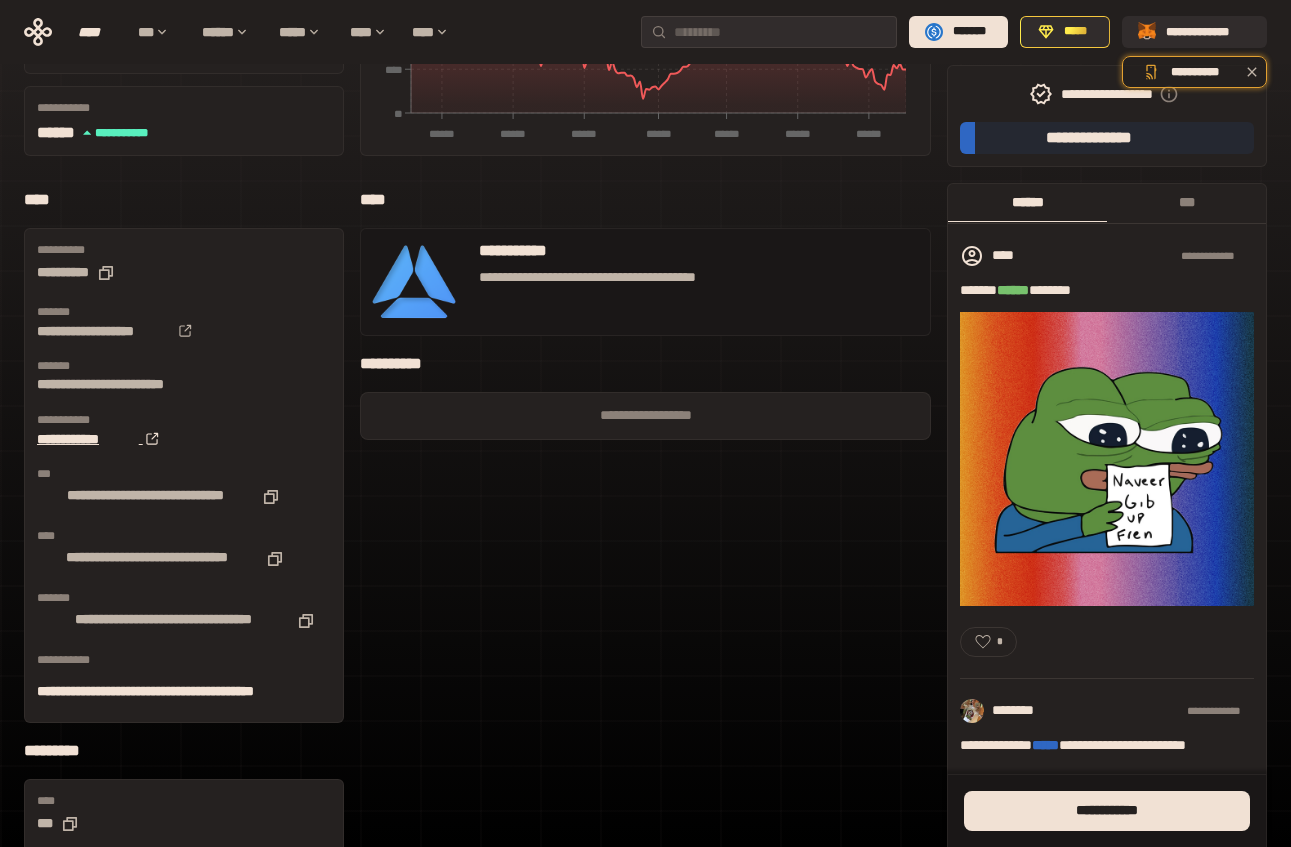 click on "**********" at bounding box center [88, 439] 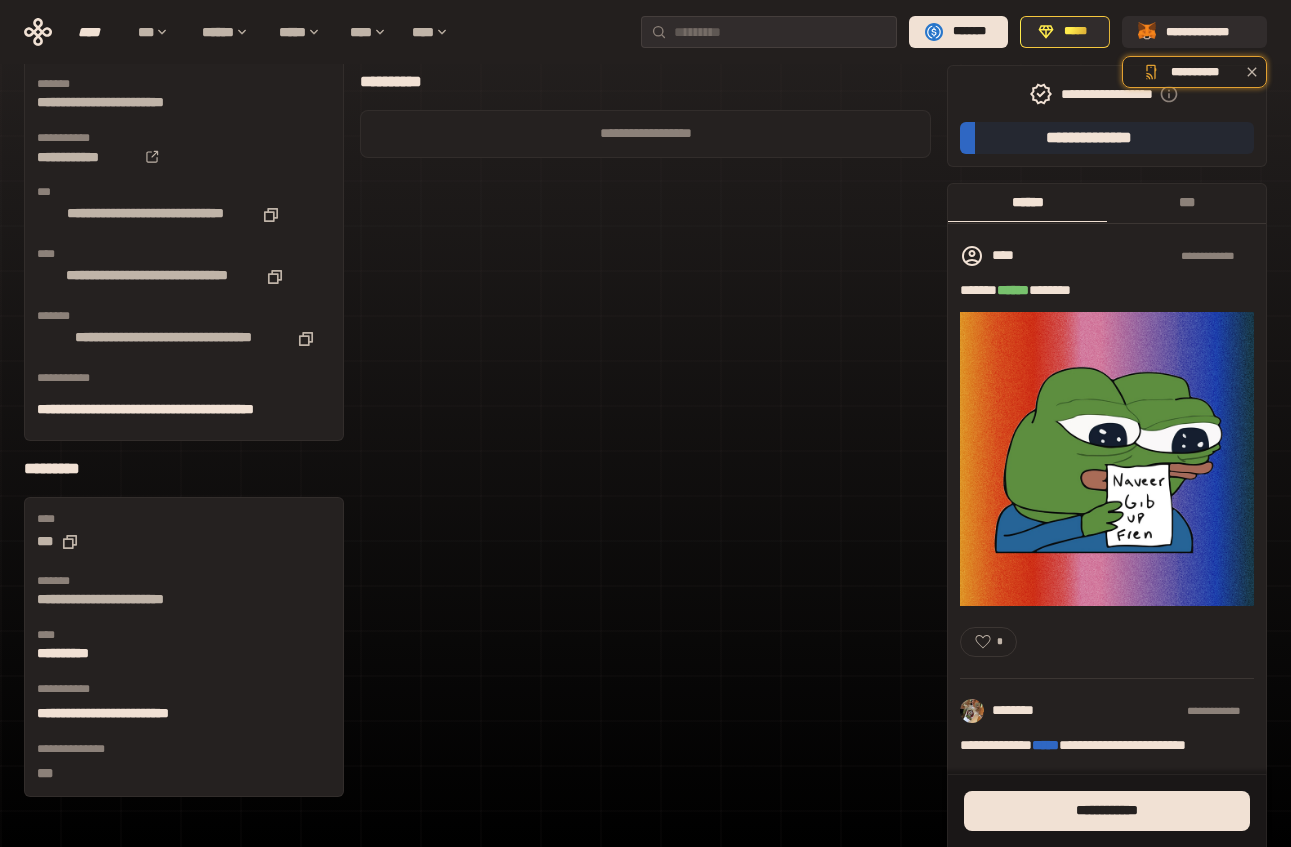 scroll, scrollTop: 644, scrollLeft: 0, axis: vertical 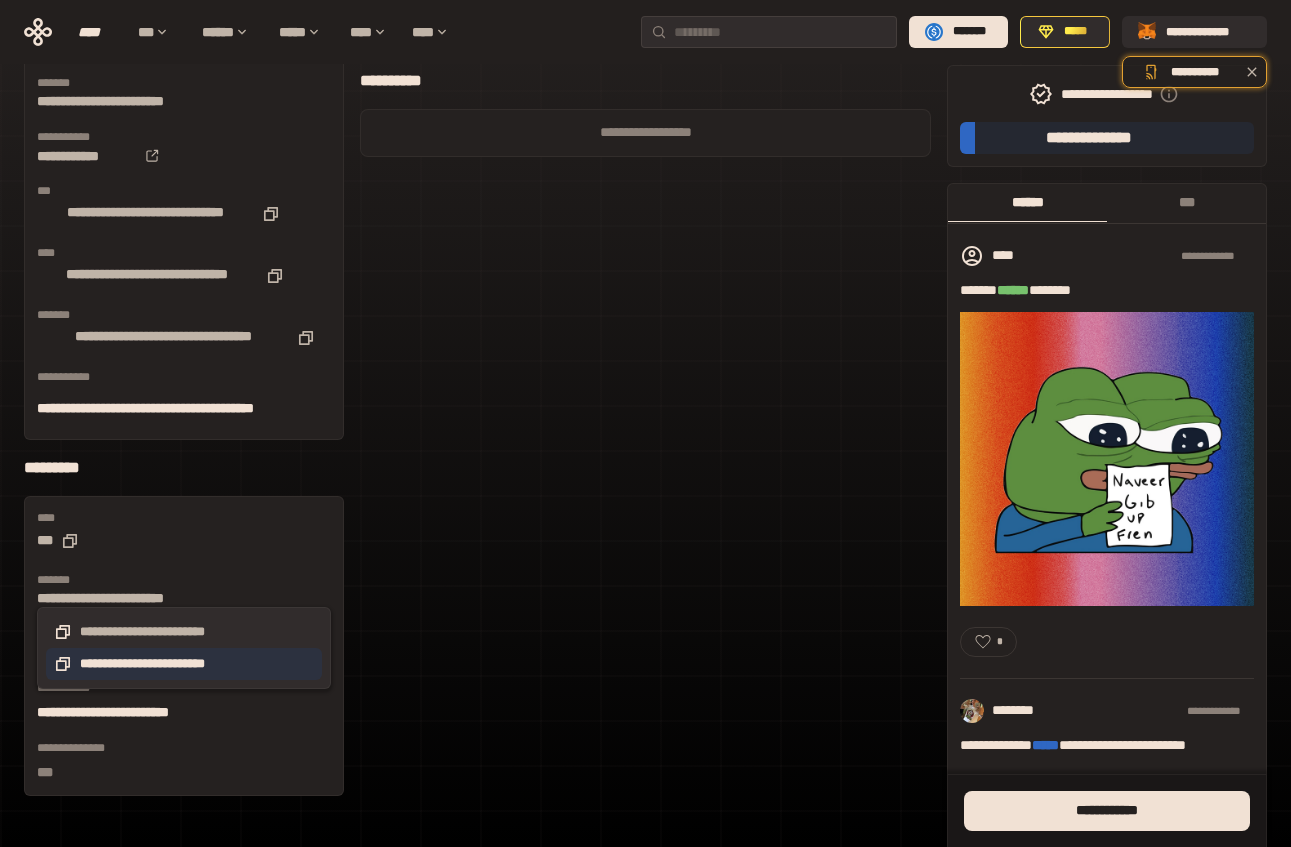 click on "**********" at bounding box center (184, 664) 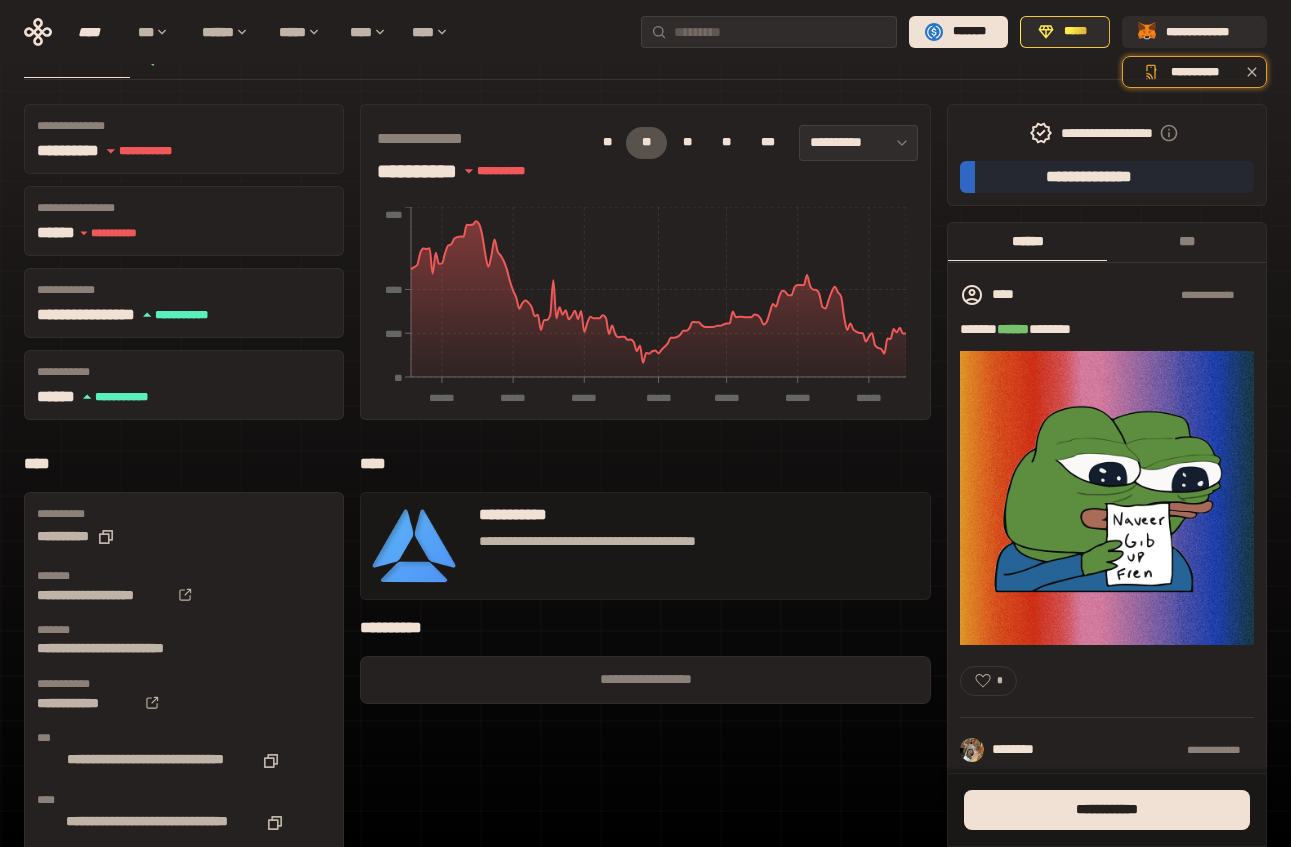scroll, scrollTop: 0, scrollLeft: 0, axis: both 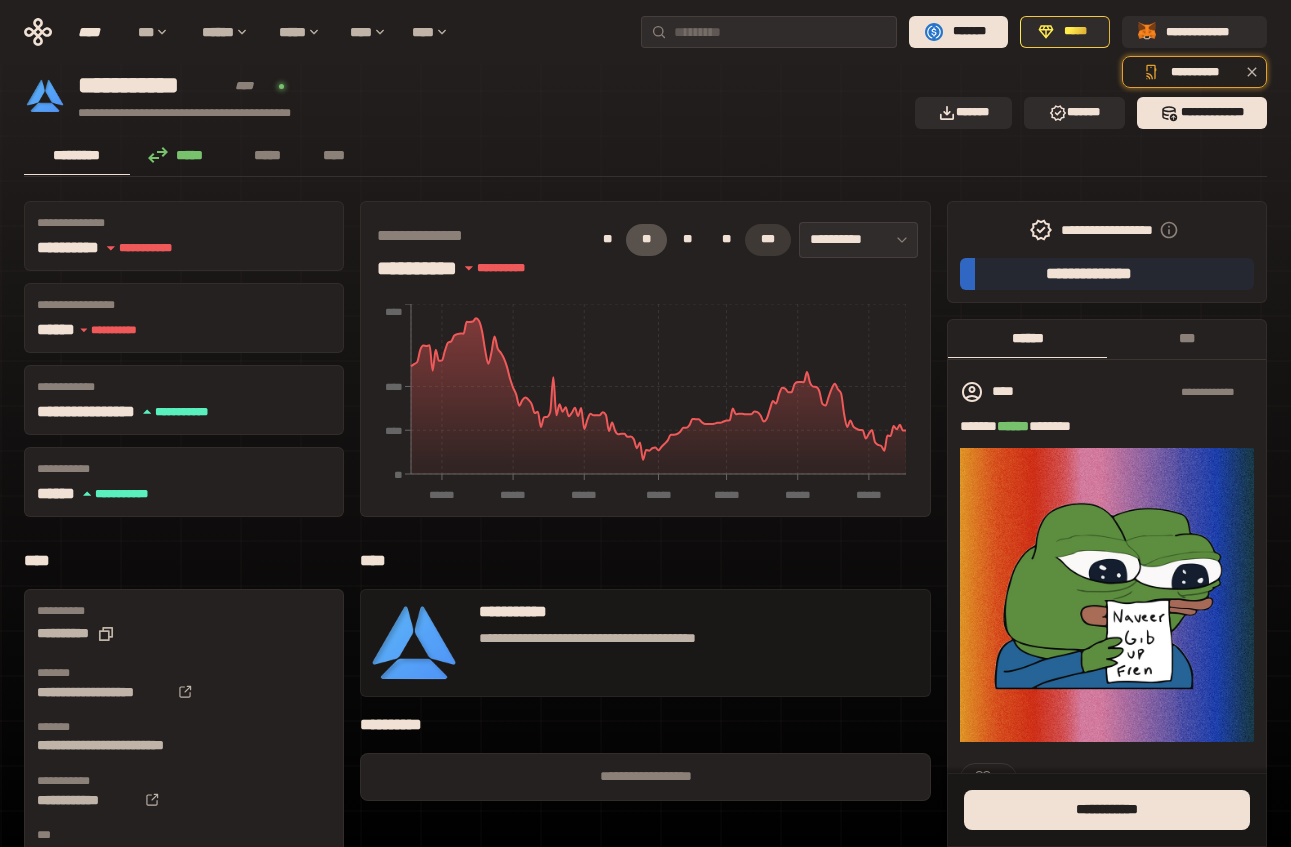 click on "***" at bounding box center (768, 240) 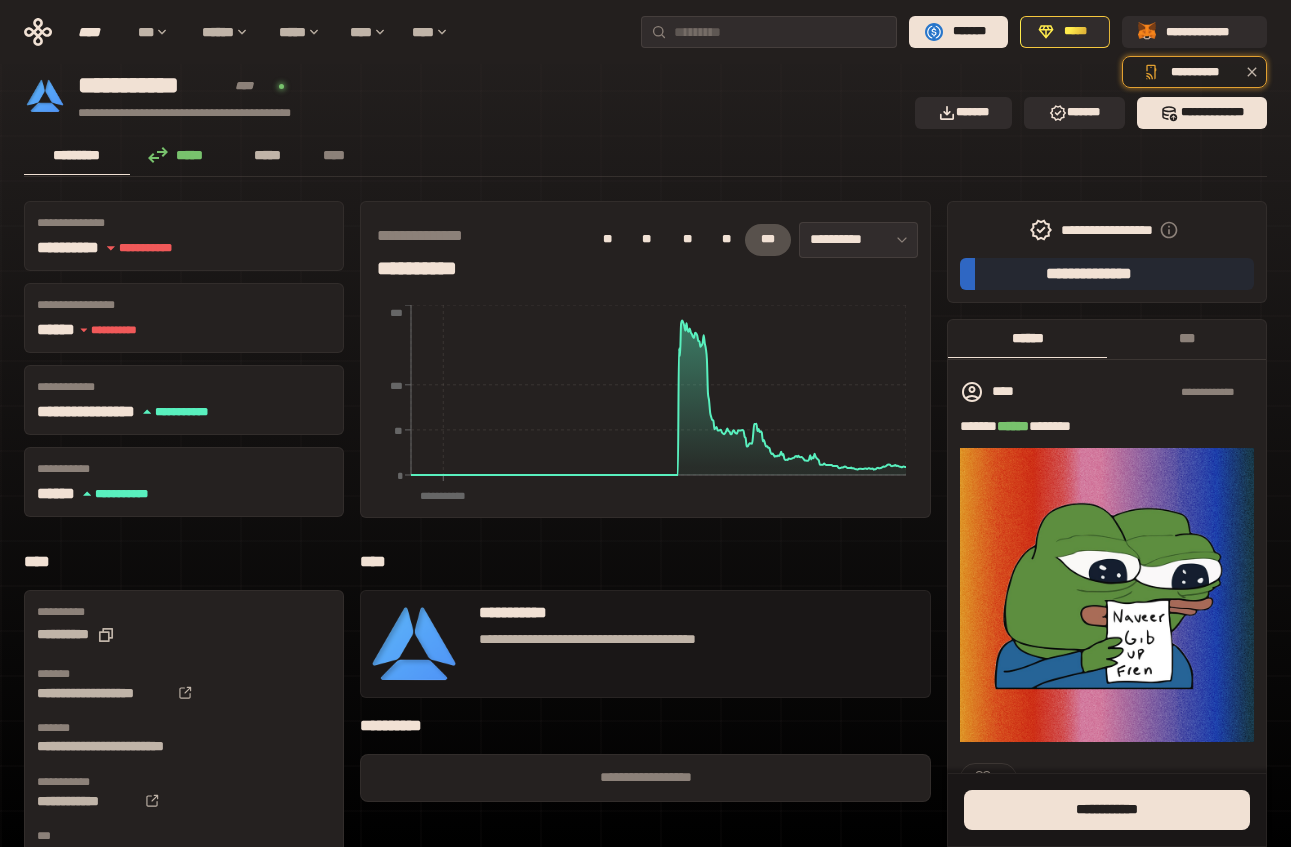 click on "*****" at bounding box center (267, 155) 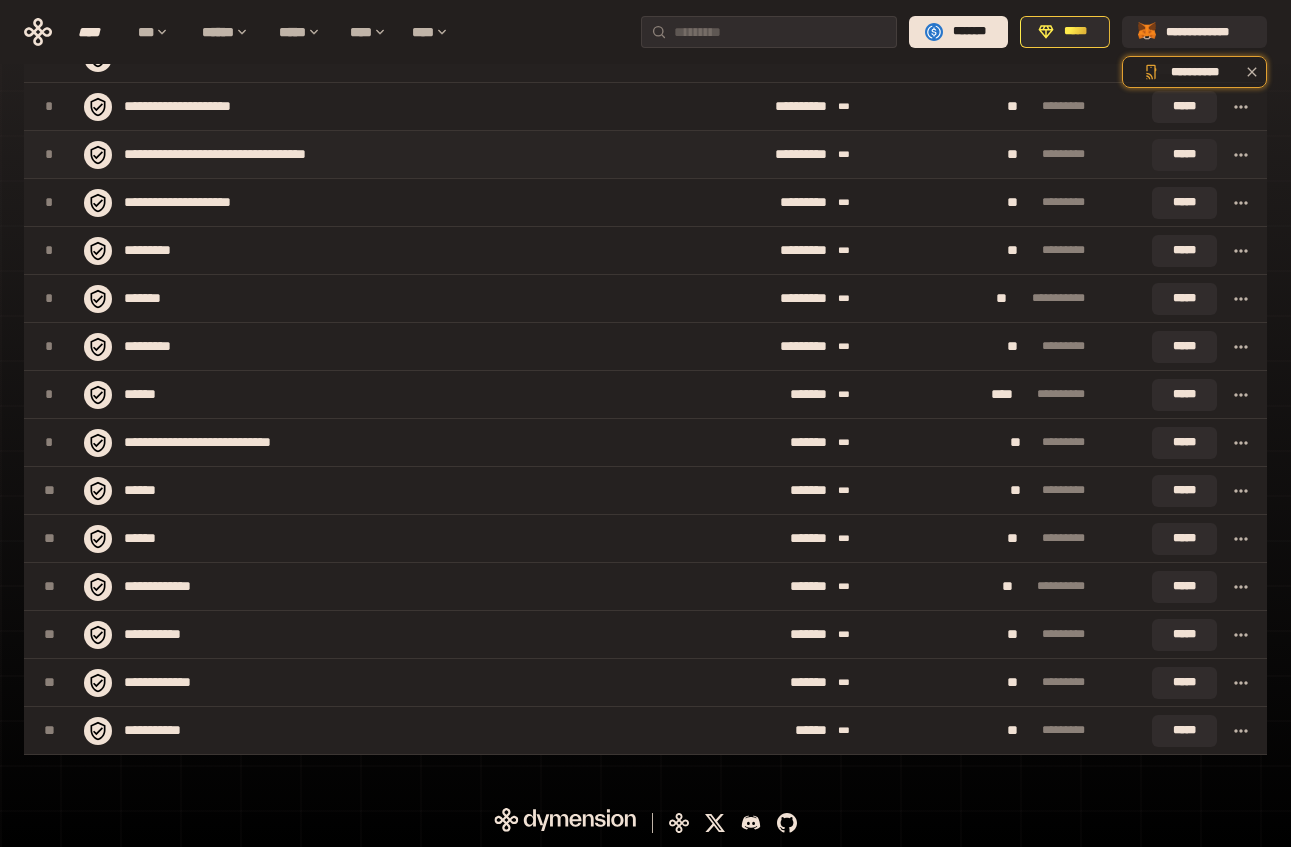 scroll, scrollTop: 0, scrollLeft: 0, axis: both 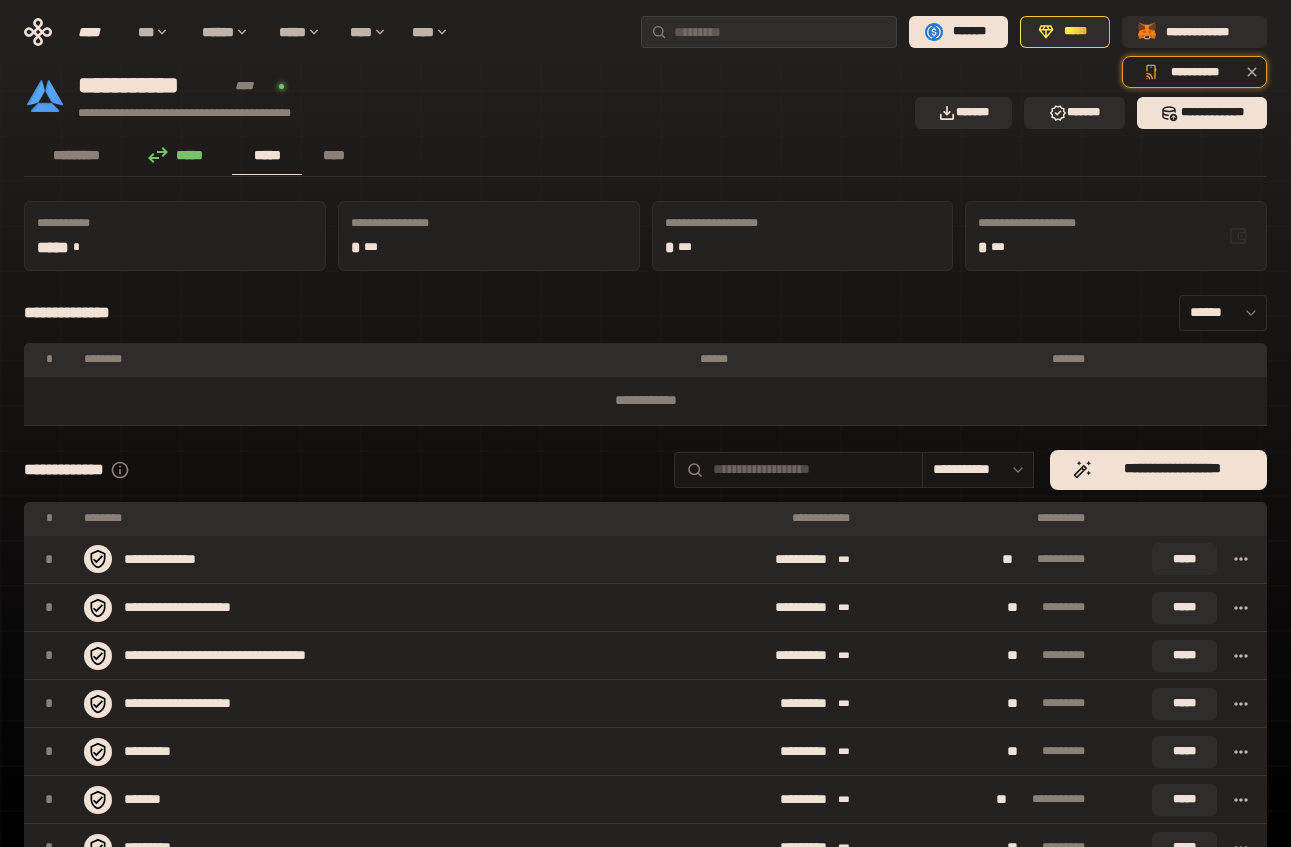 click on "**********" at bounding box center [362, 559] 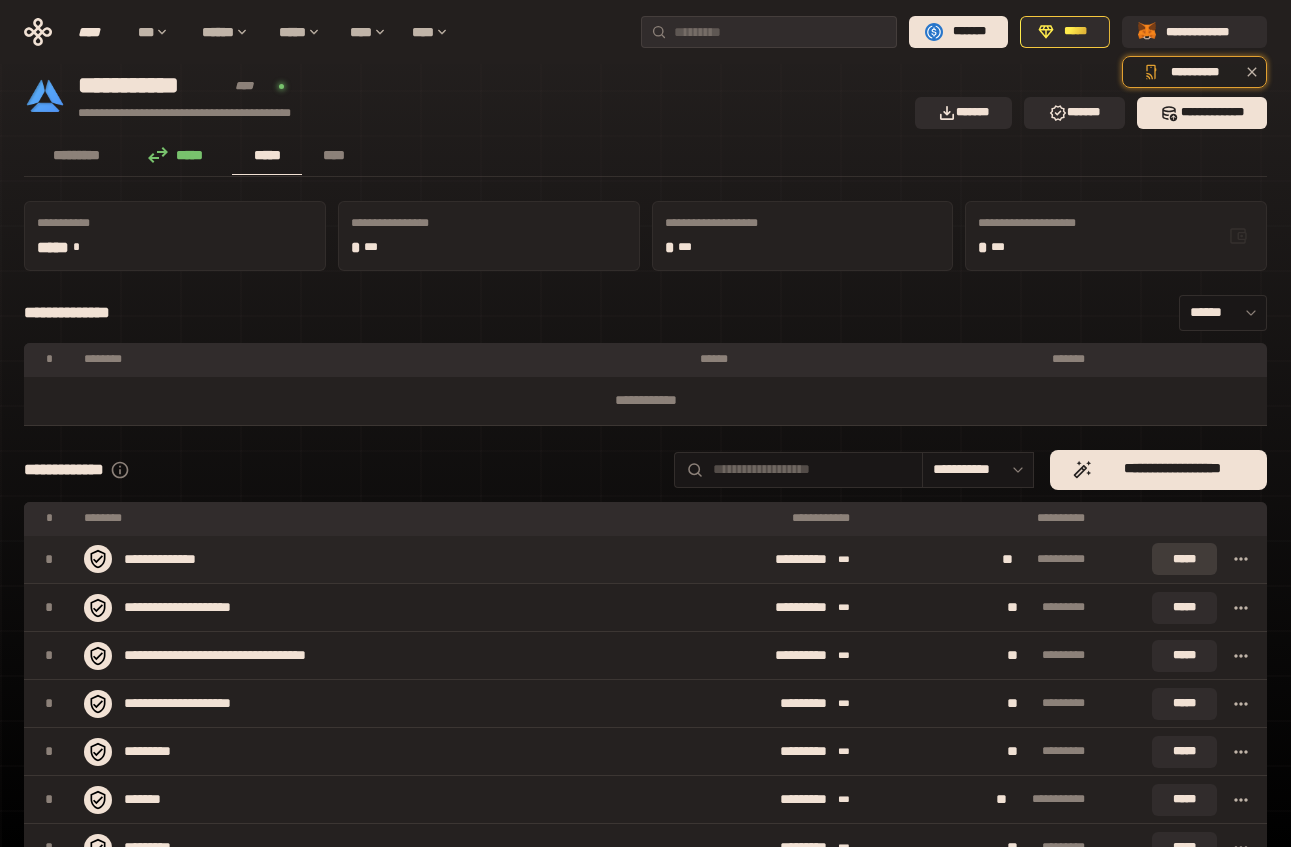 click on "*****" at bounding box center [1184, 559] 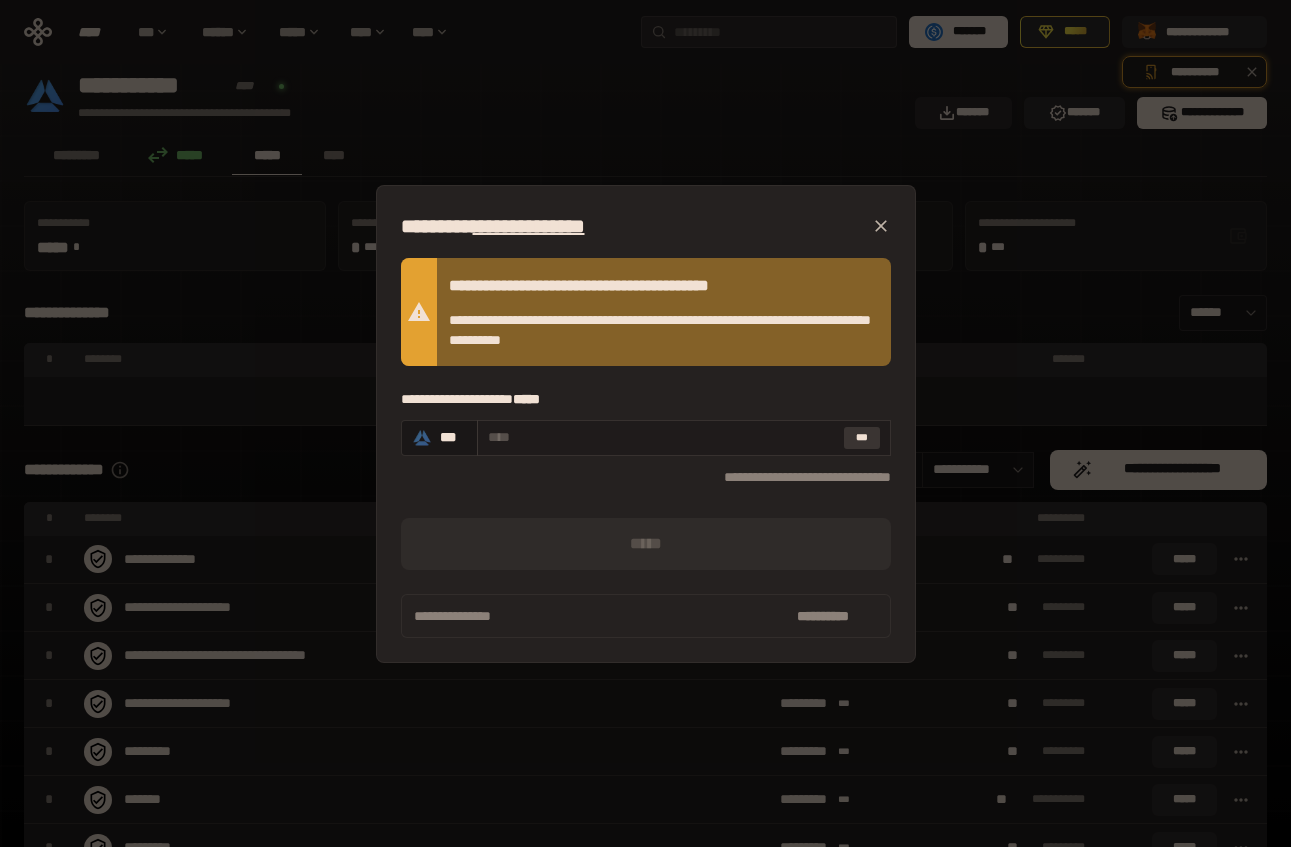 click on "***" at bounding box center [862, 438] 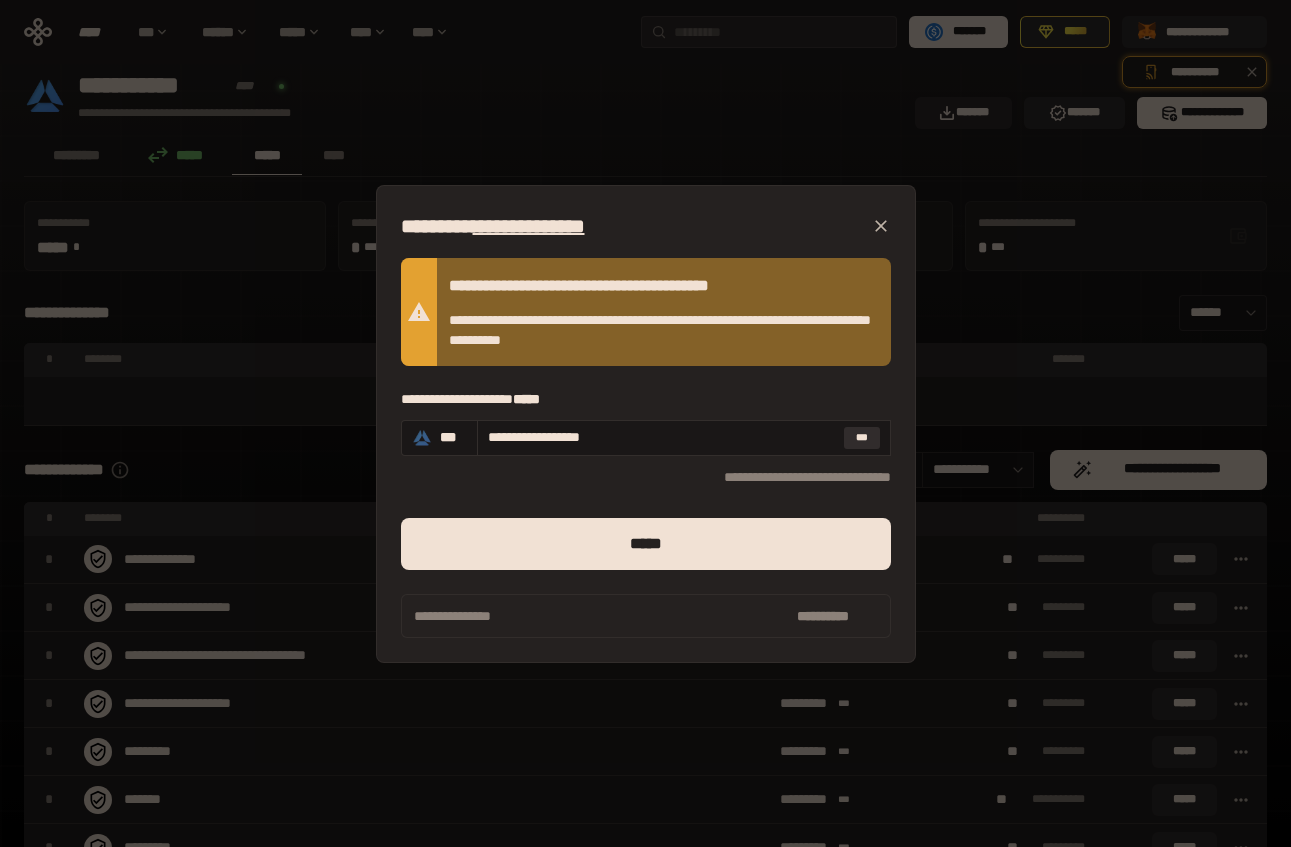 click 